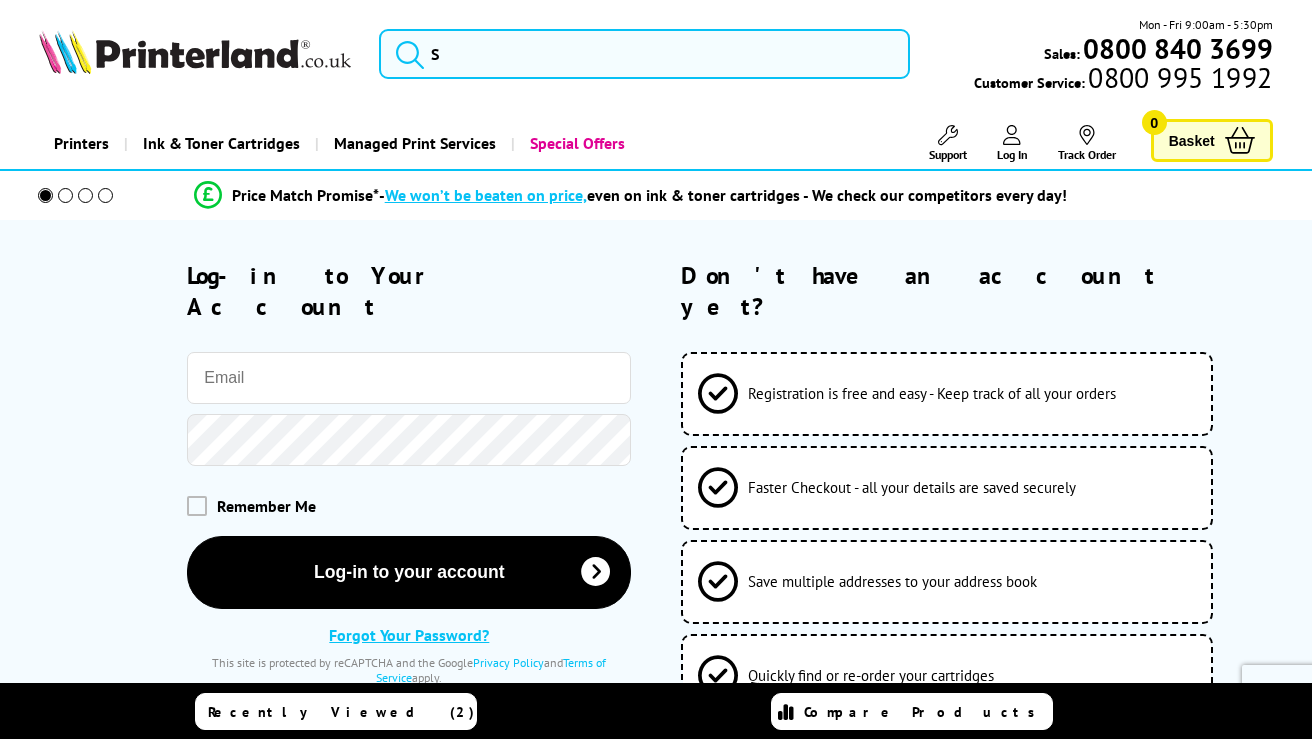 scroll, scrollTop: 0, scrollLeft: 0, axis: both 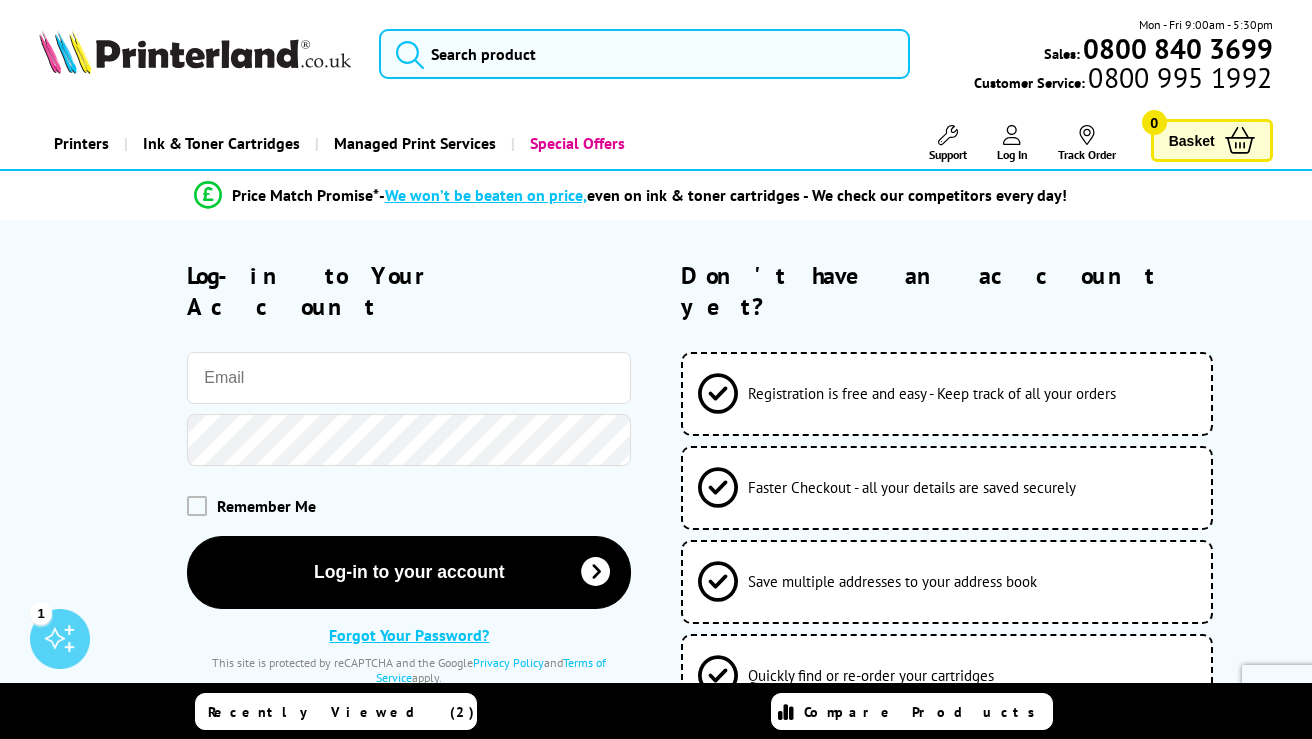 click at bounding box center (718, 394) 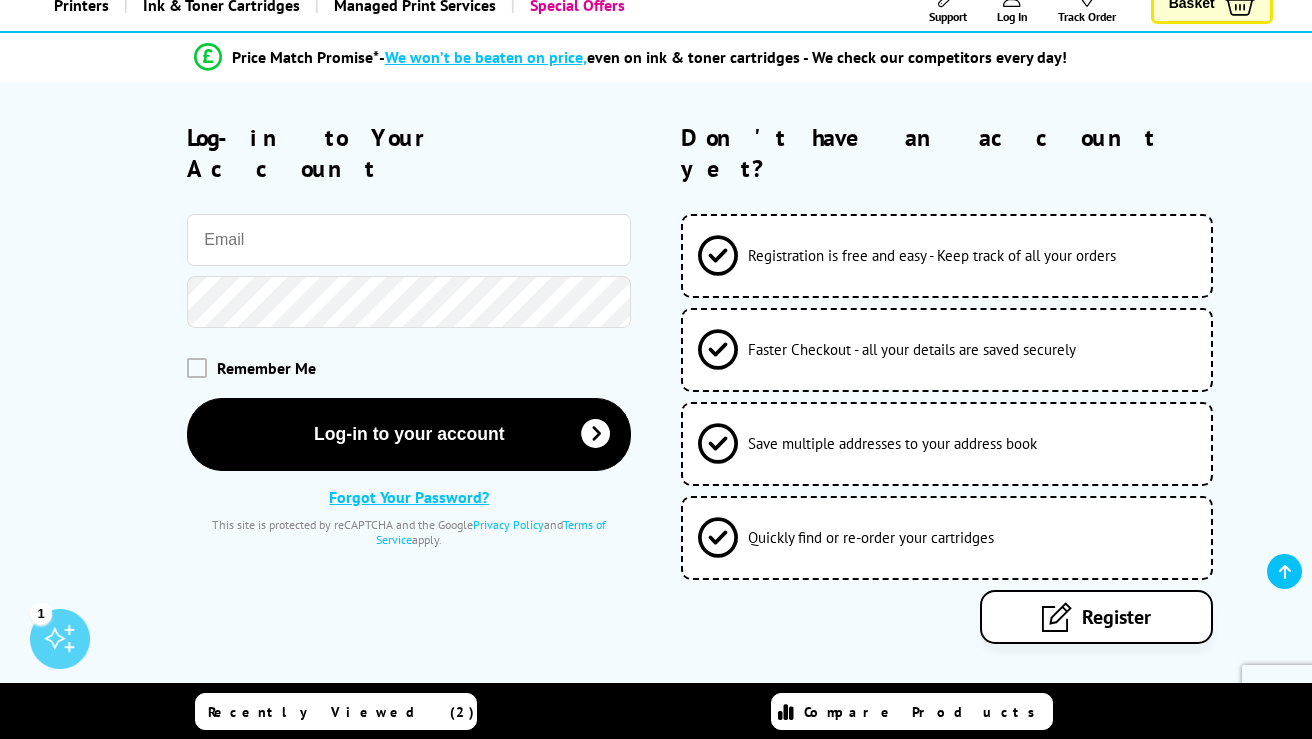 scroll, scrollTop: 172, scrollLeft: 0, axis: vertical 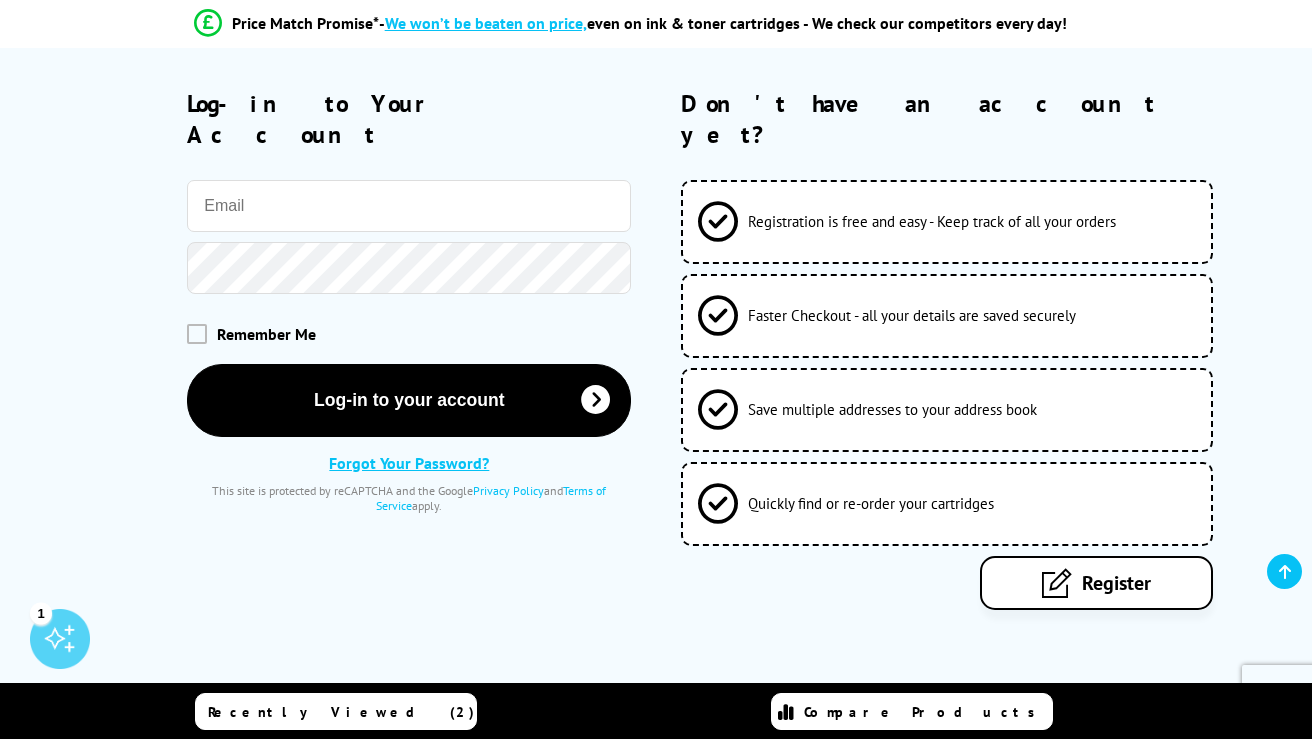 click on "Register" at bounding box center [1096, 583] 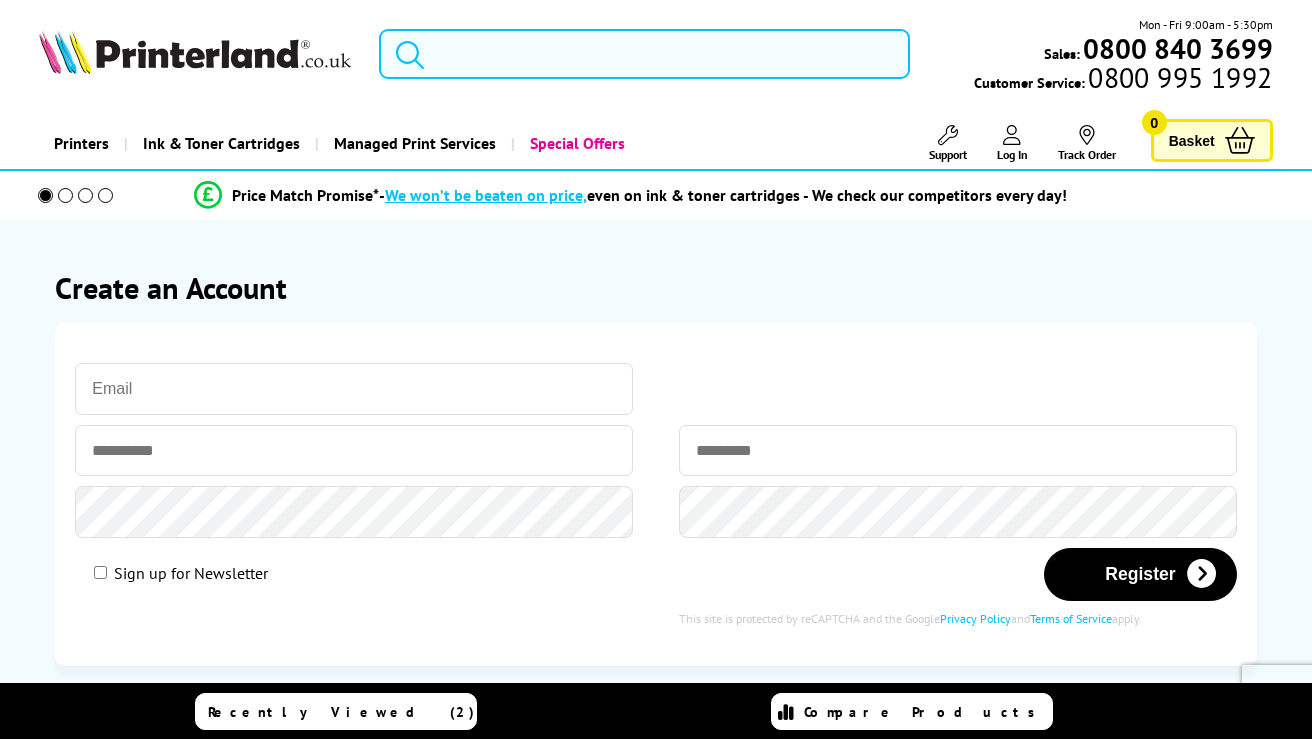 scroll, scrollTop: 0, scrollLeft: 0, axis: both 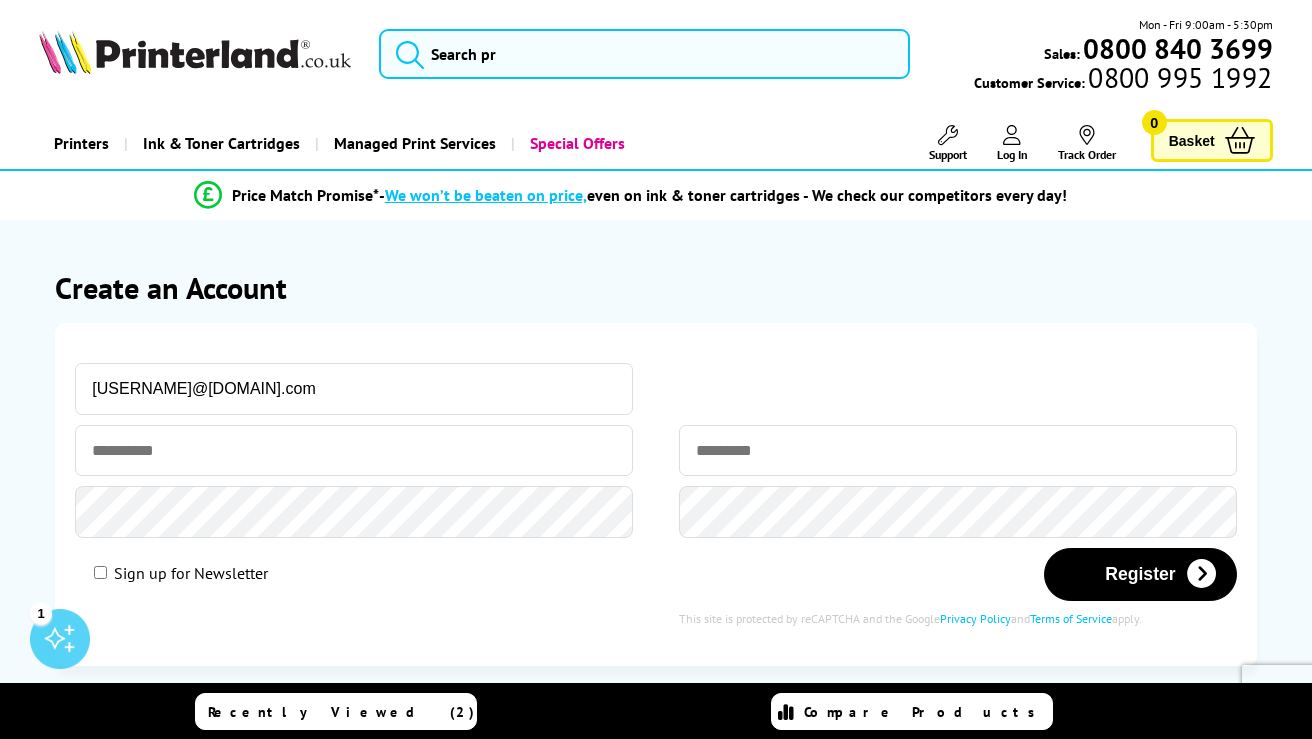 type on "simonholloway1@gmail.com" 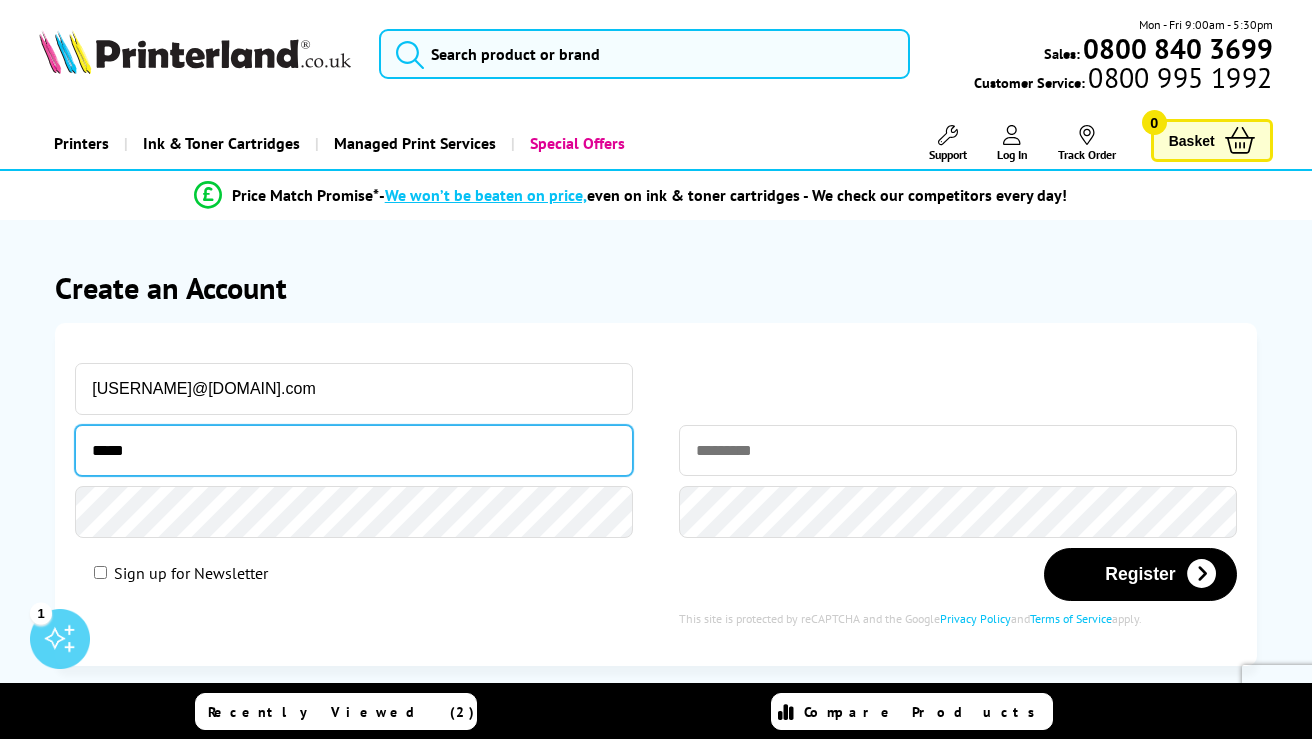 type on "*****" 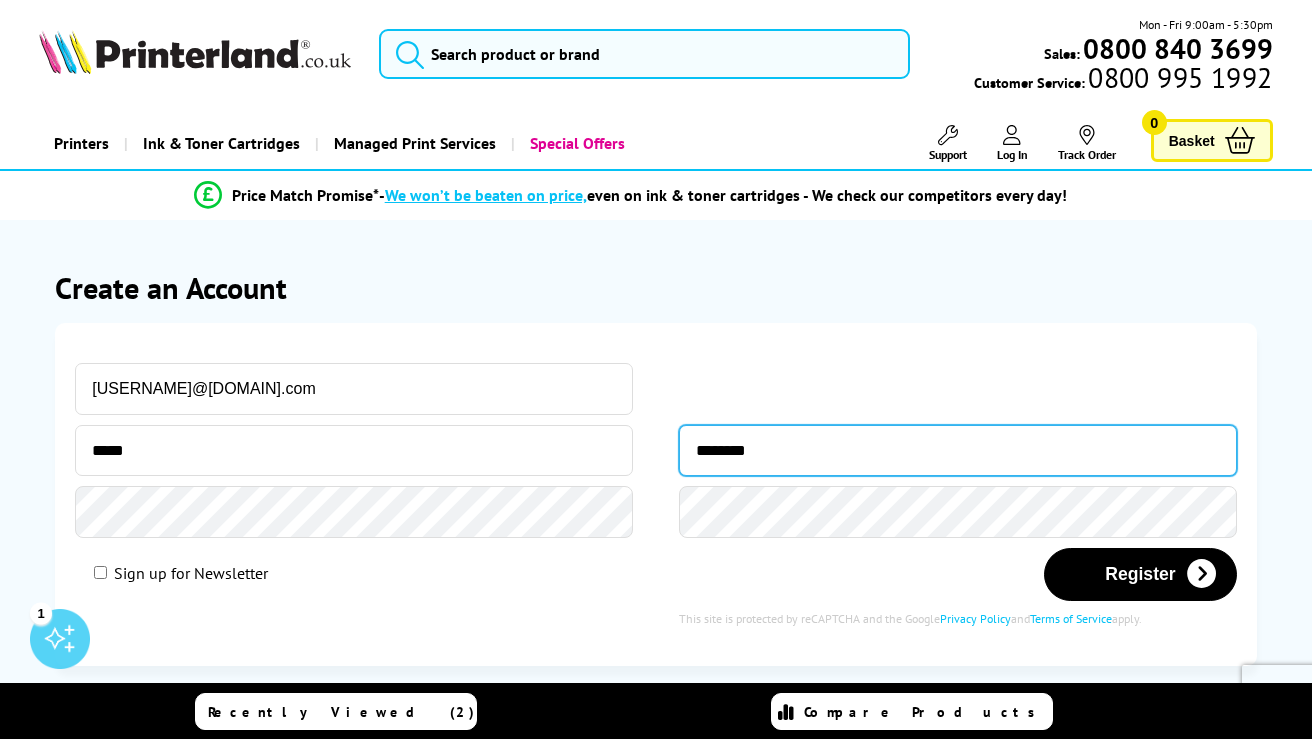 type on "********" 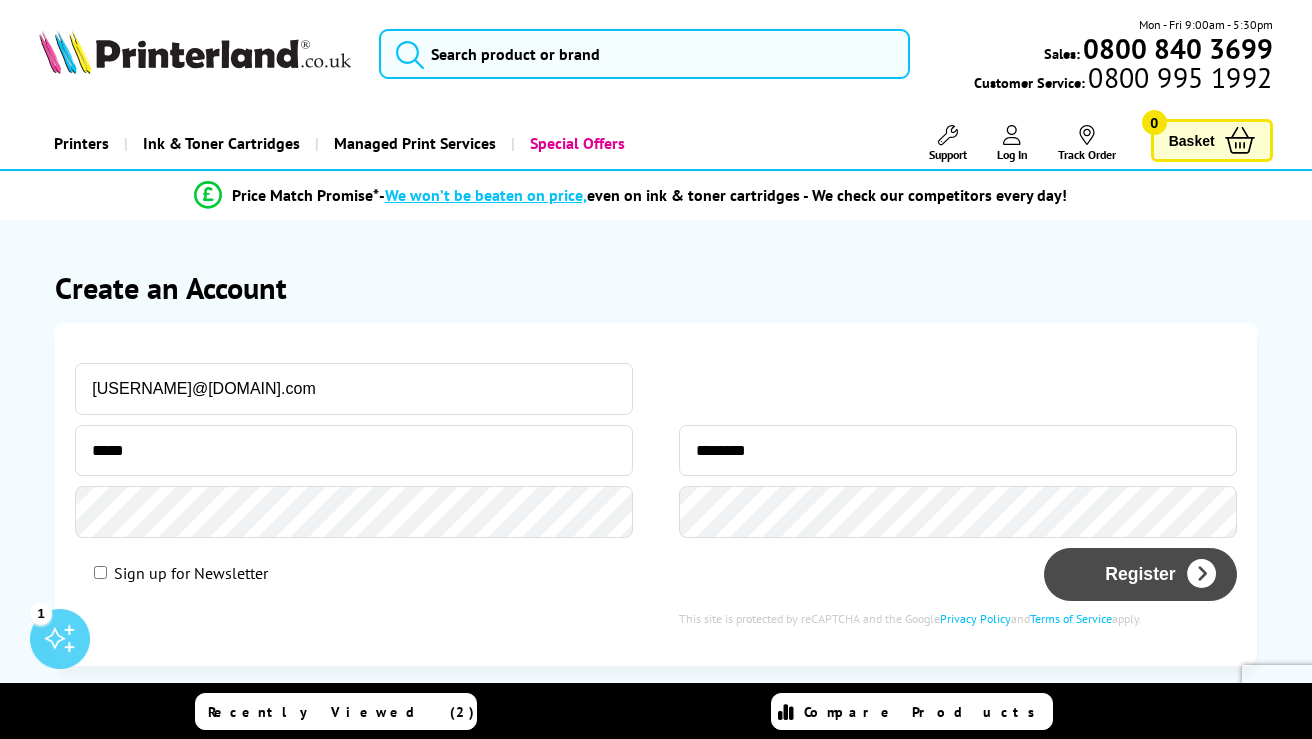 click on "Register" at bounding box center (1140, 574) 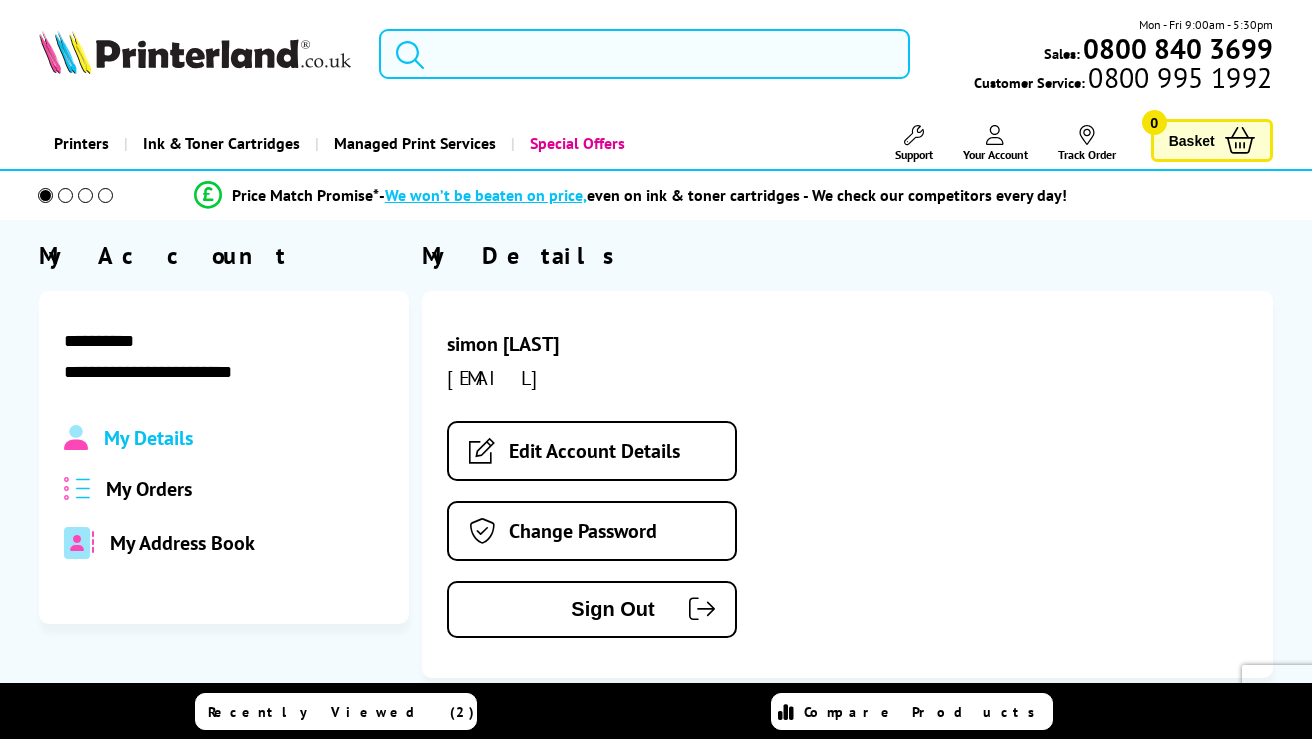 scroll, scrollTop: 0, scrollLeft: 0, axis: both 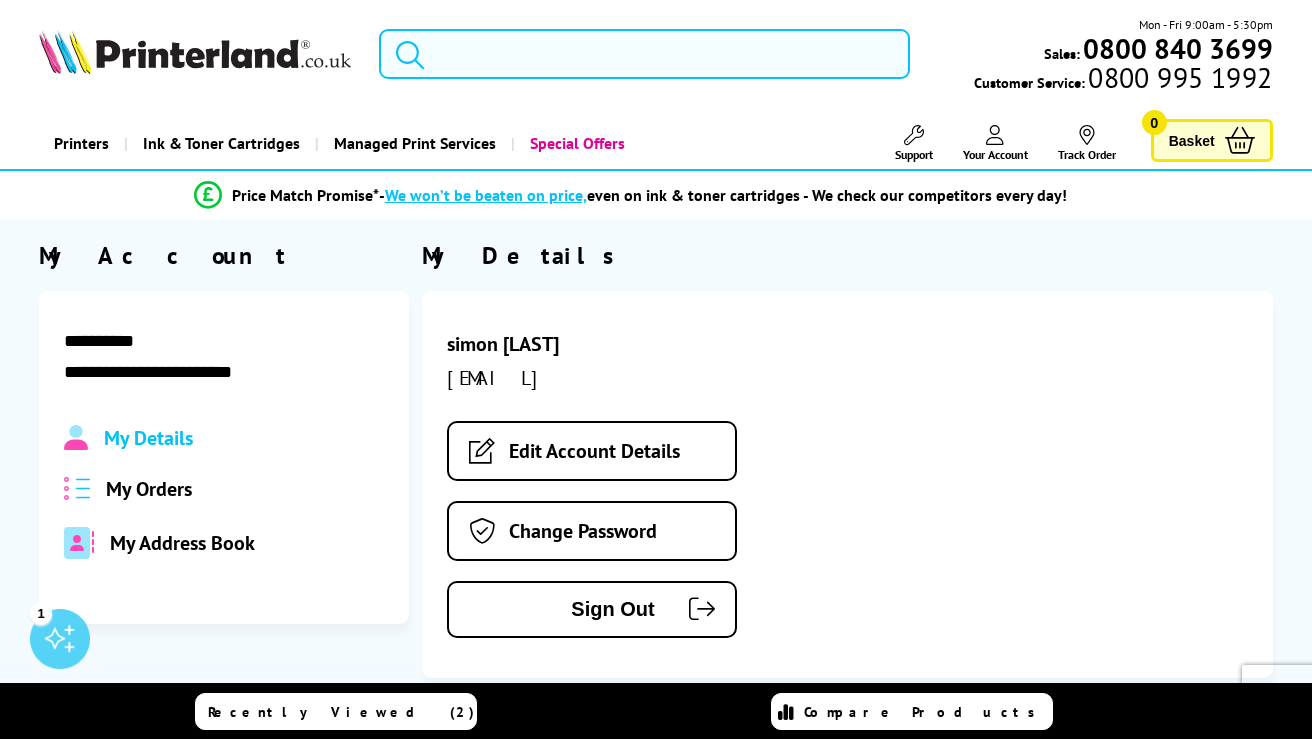 click at bounding box center [644, 54] 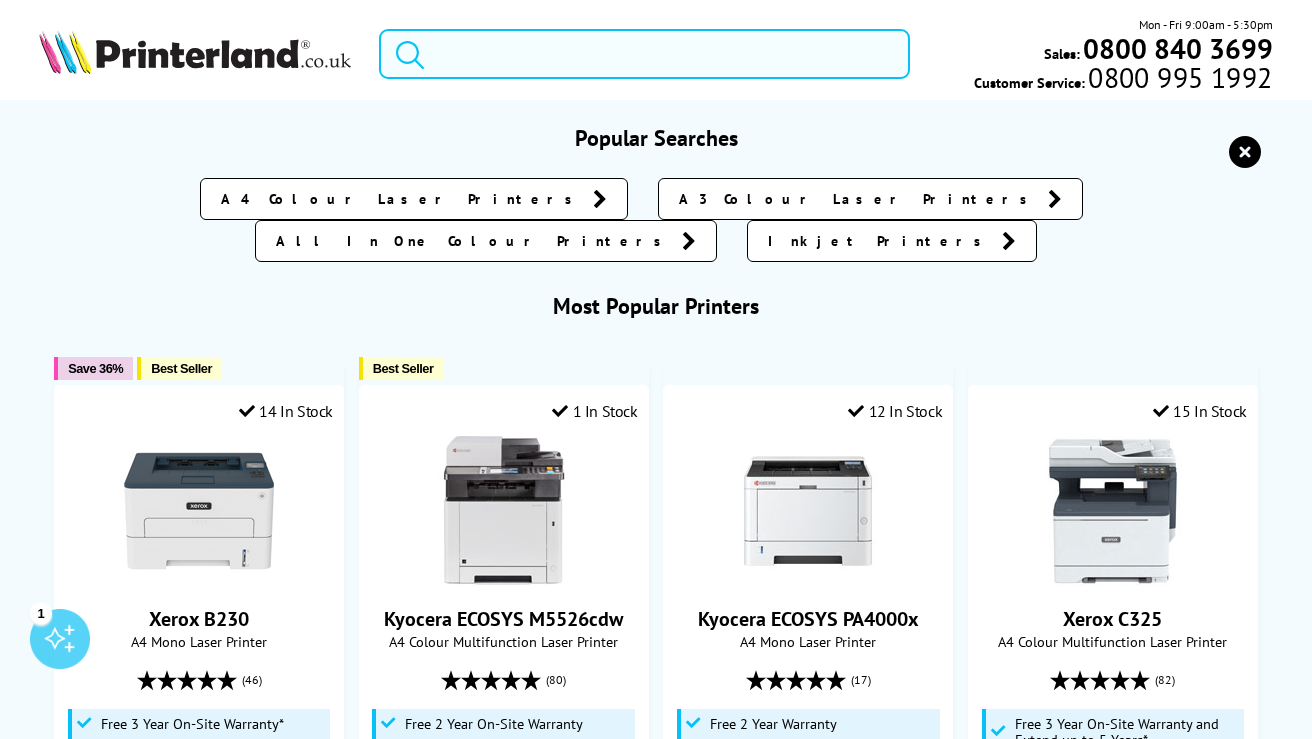 scroll, scrollTop: 0, scrollLeft: 0, axis: both 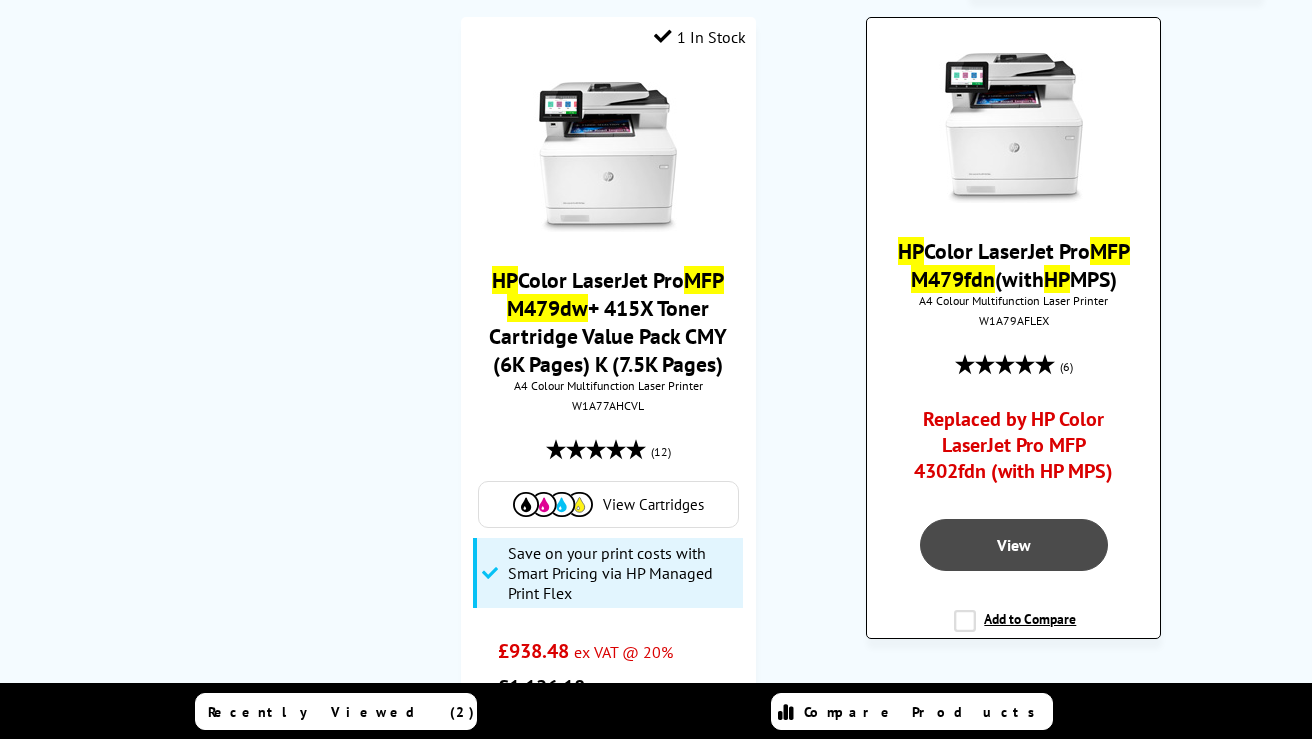 type on "HP MFP-M479FDW" 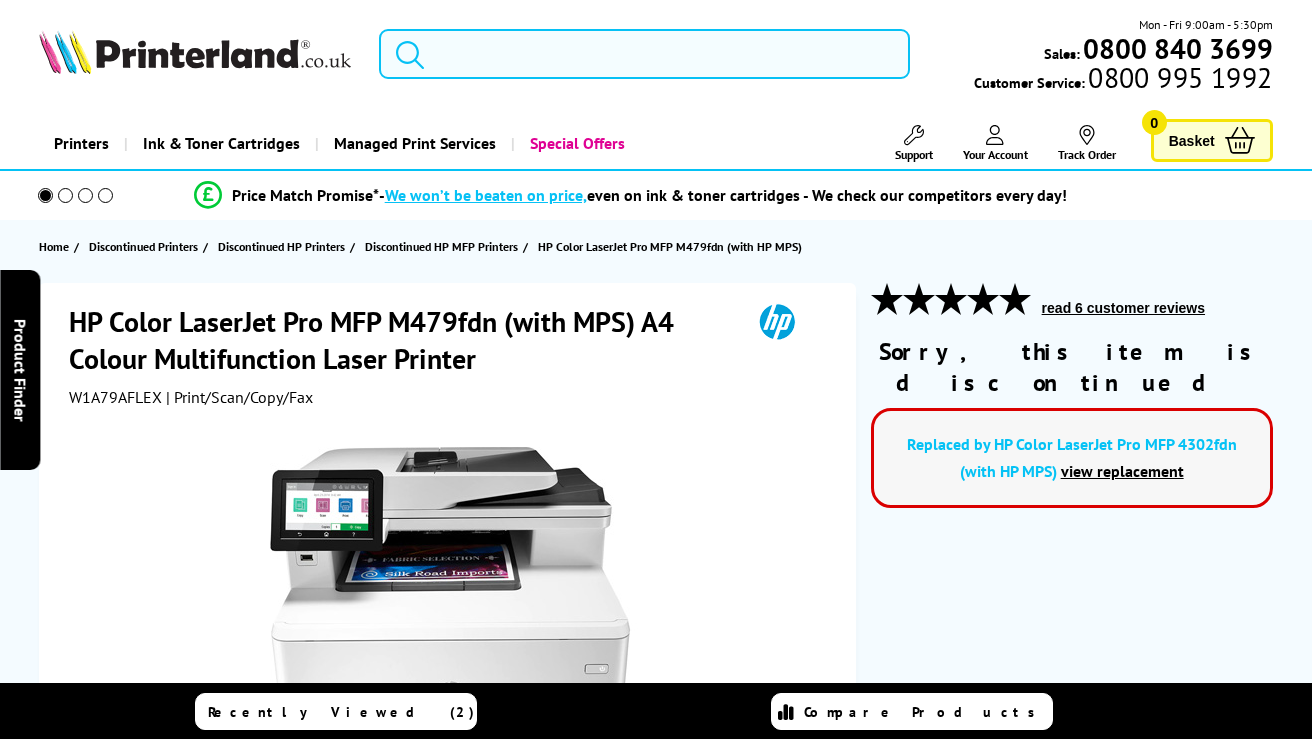 scroll, scrollTop: 0, scrollLeft: 0, axis: both 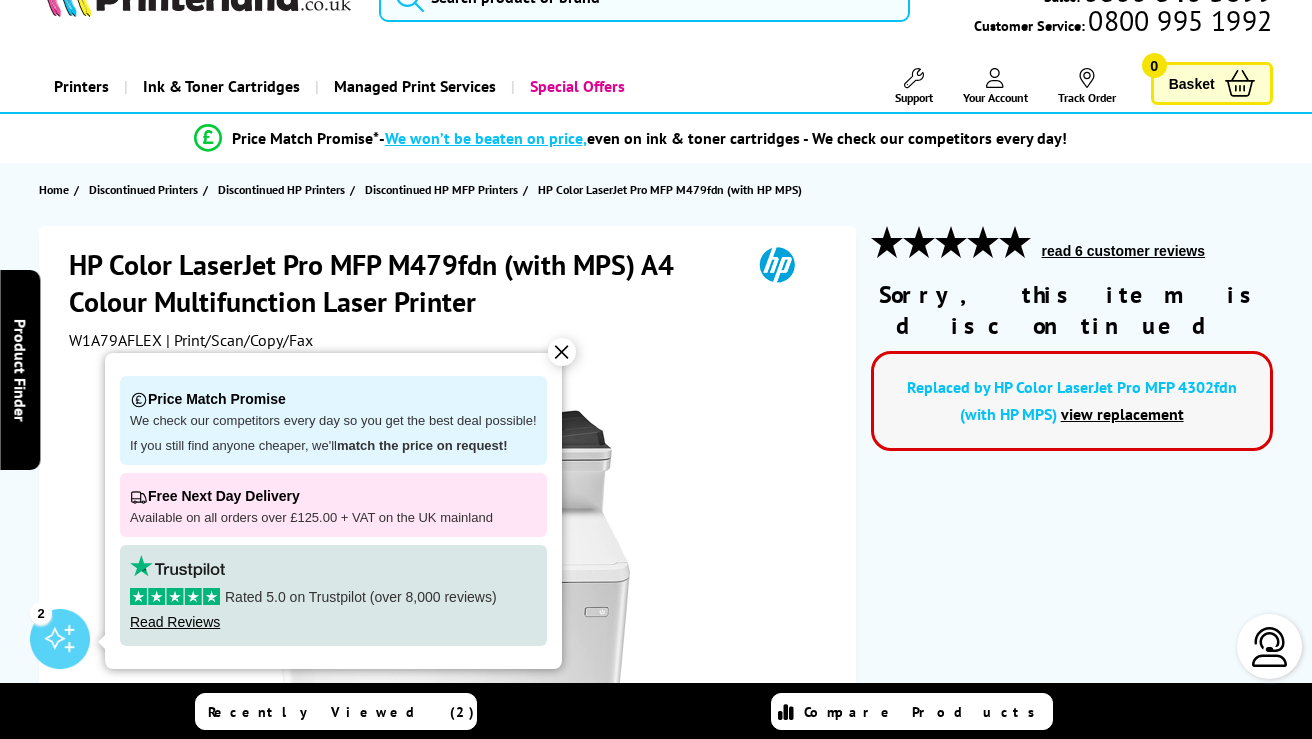 click on "✕" at bounding box center [562, 352] 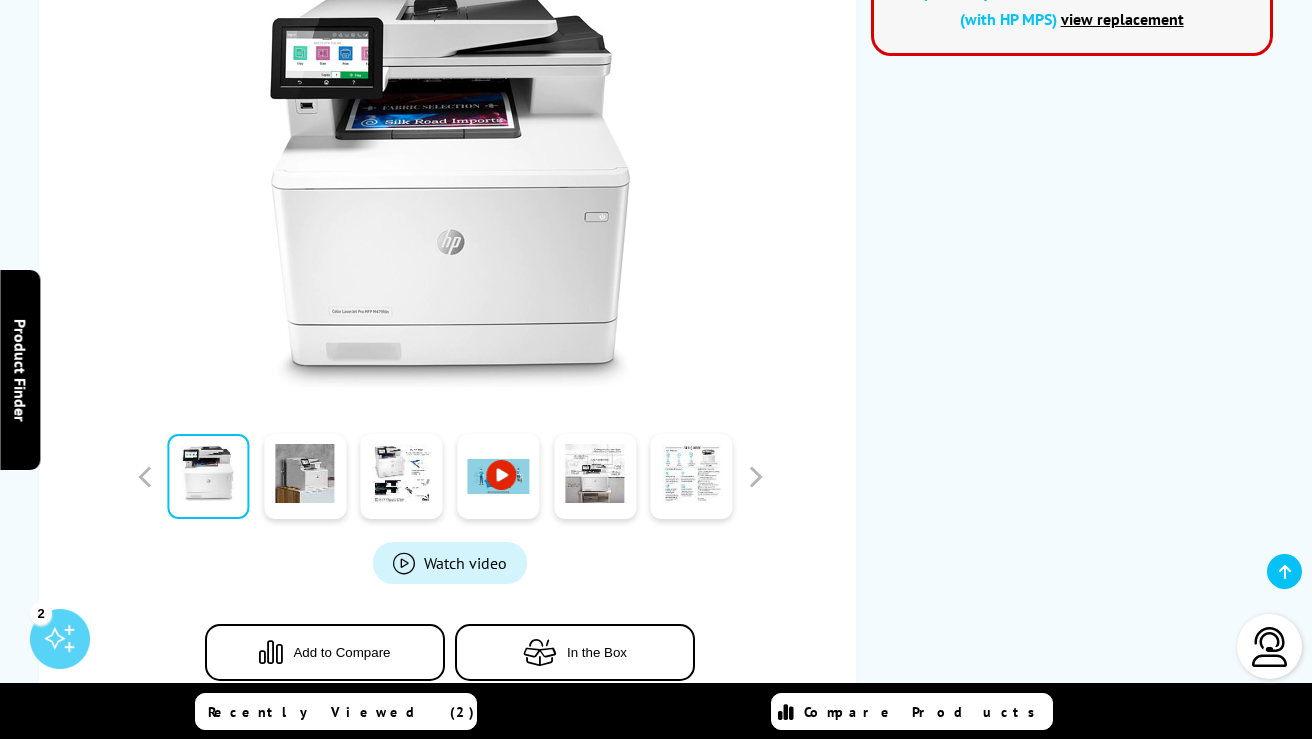 scroll, scrollTop: 461, scrollLeft: 0, axis: vertical 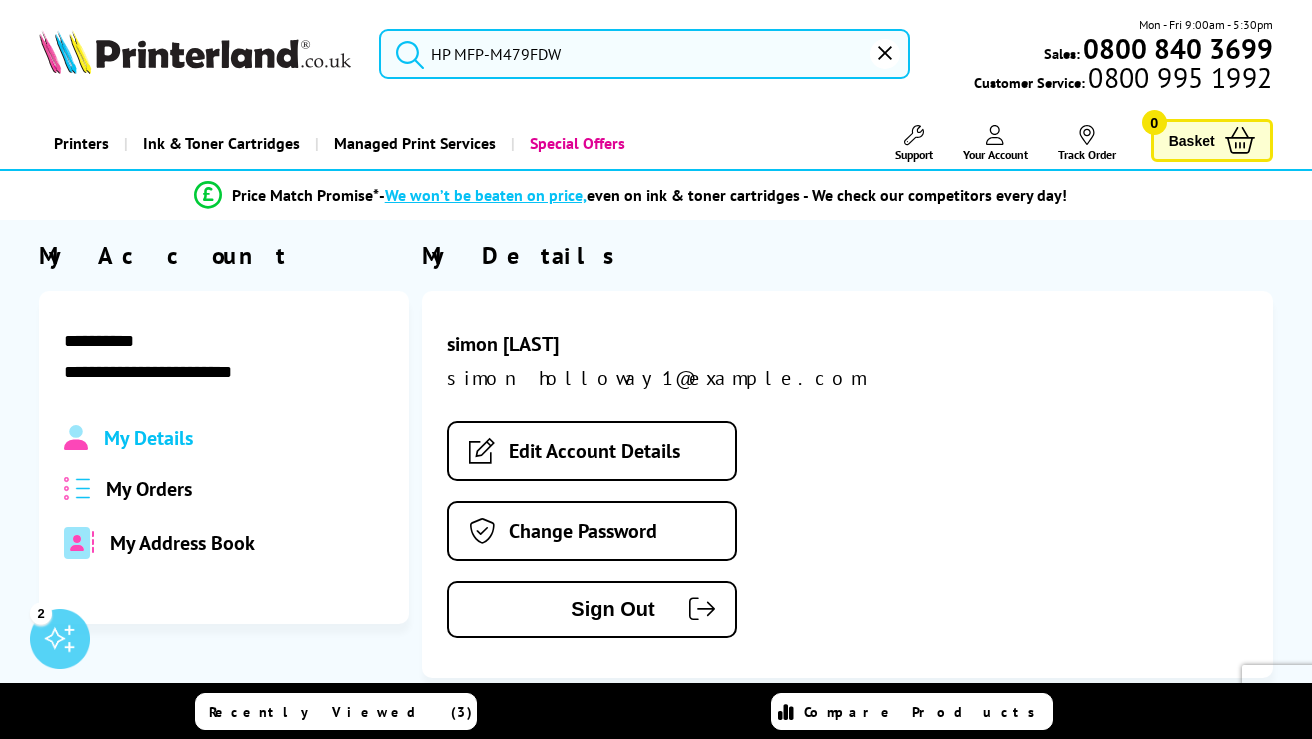 click on "HP MFP-M479FDW" at bounding box center (644, 54) 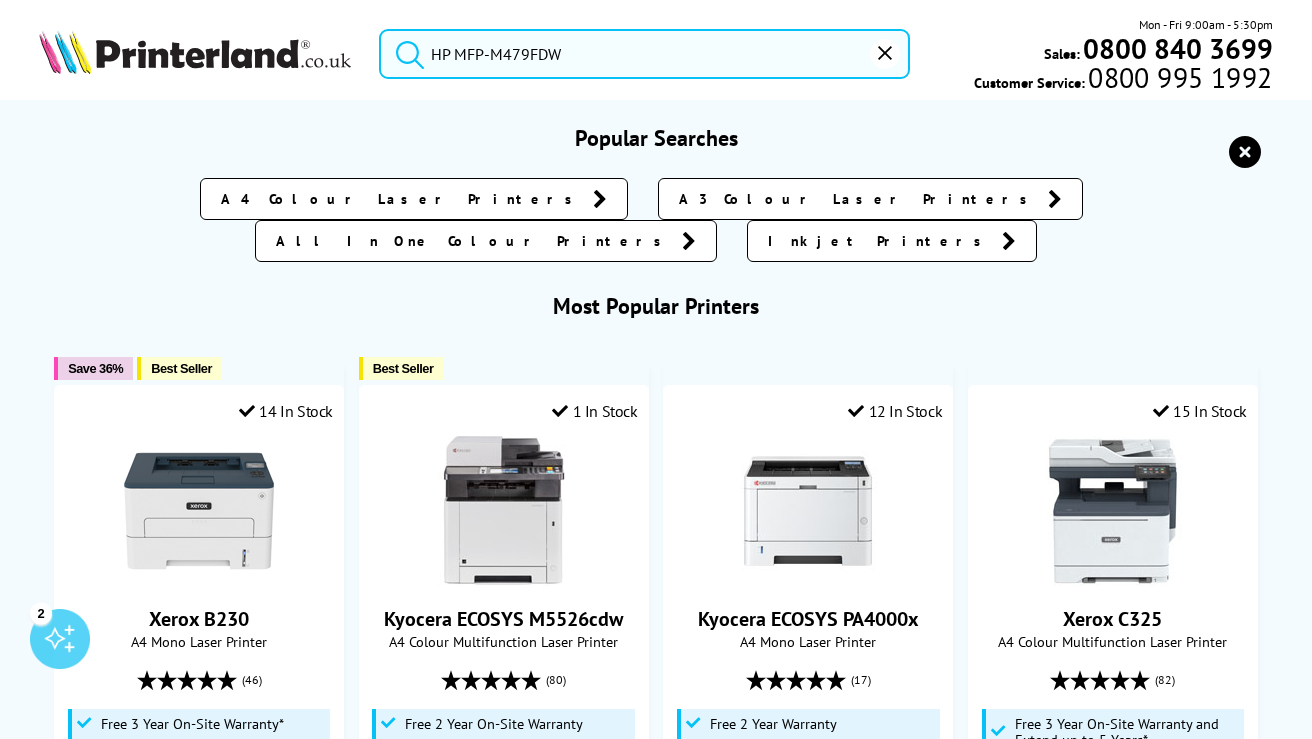 click at bounding box center (405, 51) 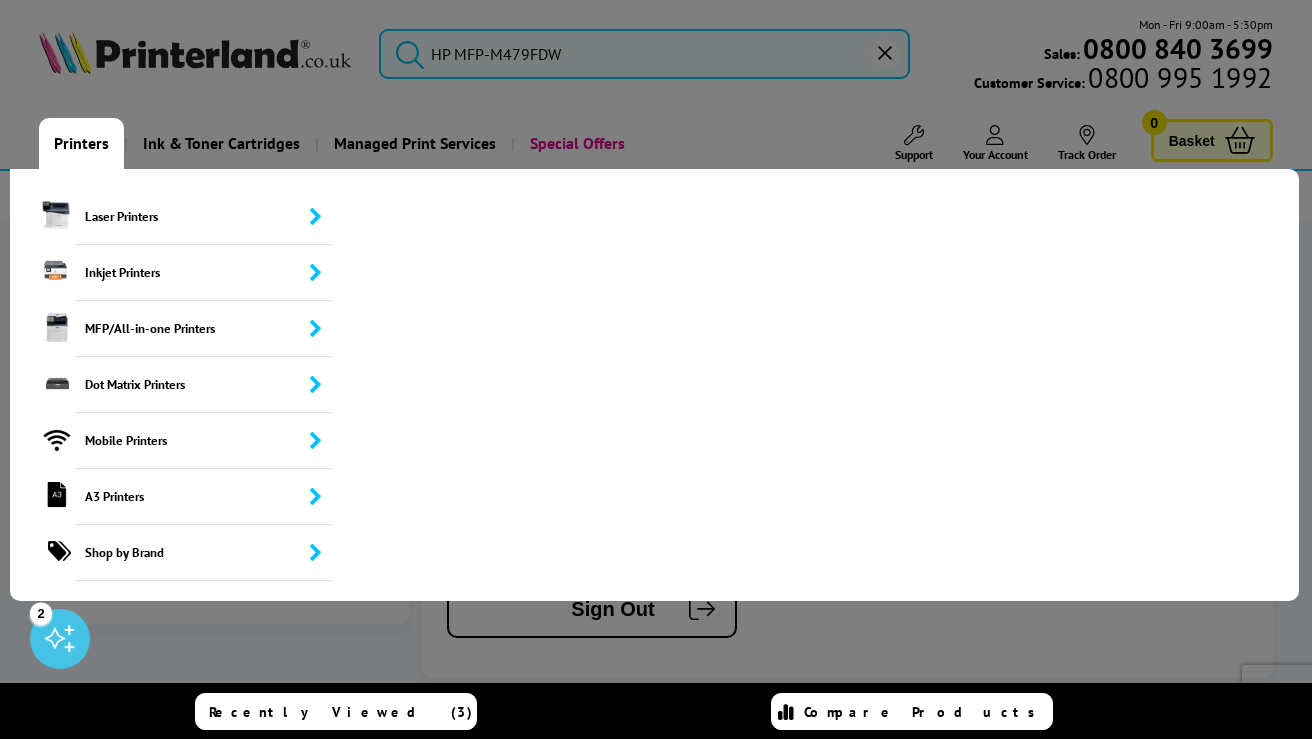 click on "Printers" at bounding box center (81, 143) 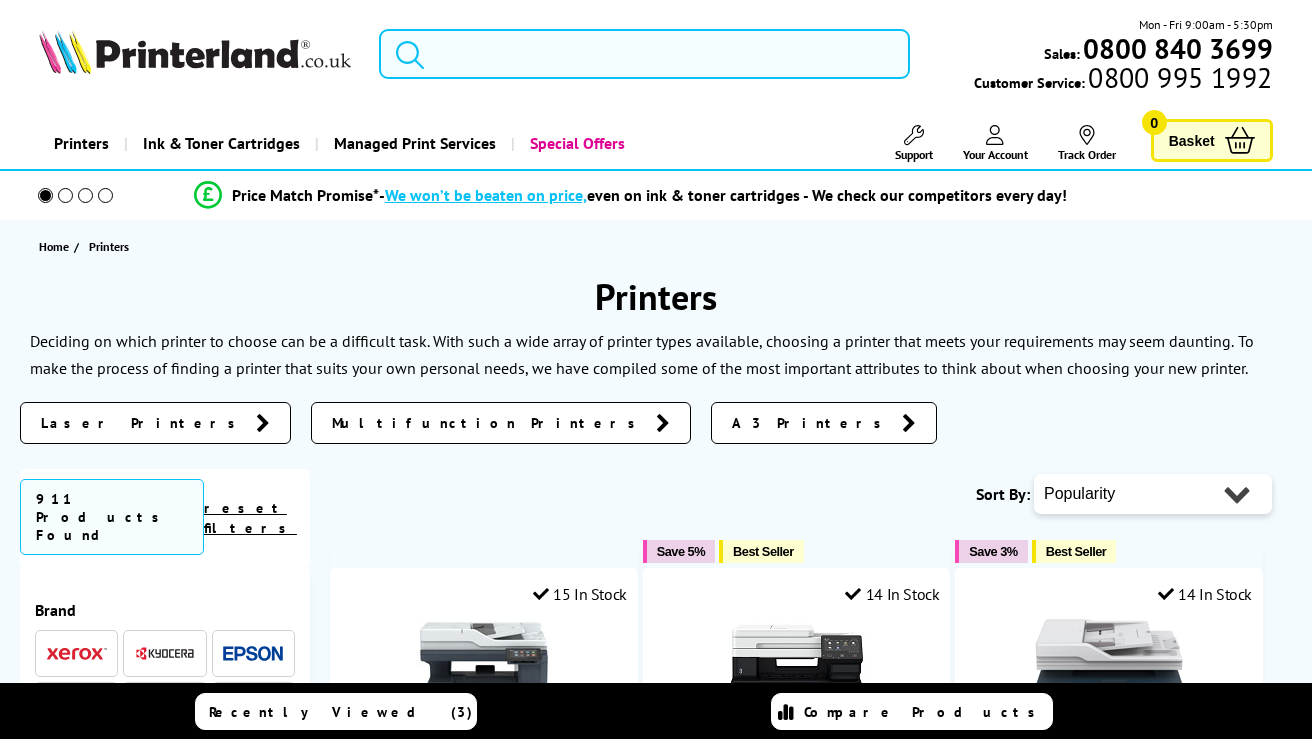 scroll, scrollTop: 0, scrollLeft: 0, axis: both 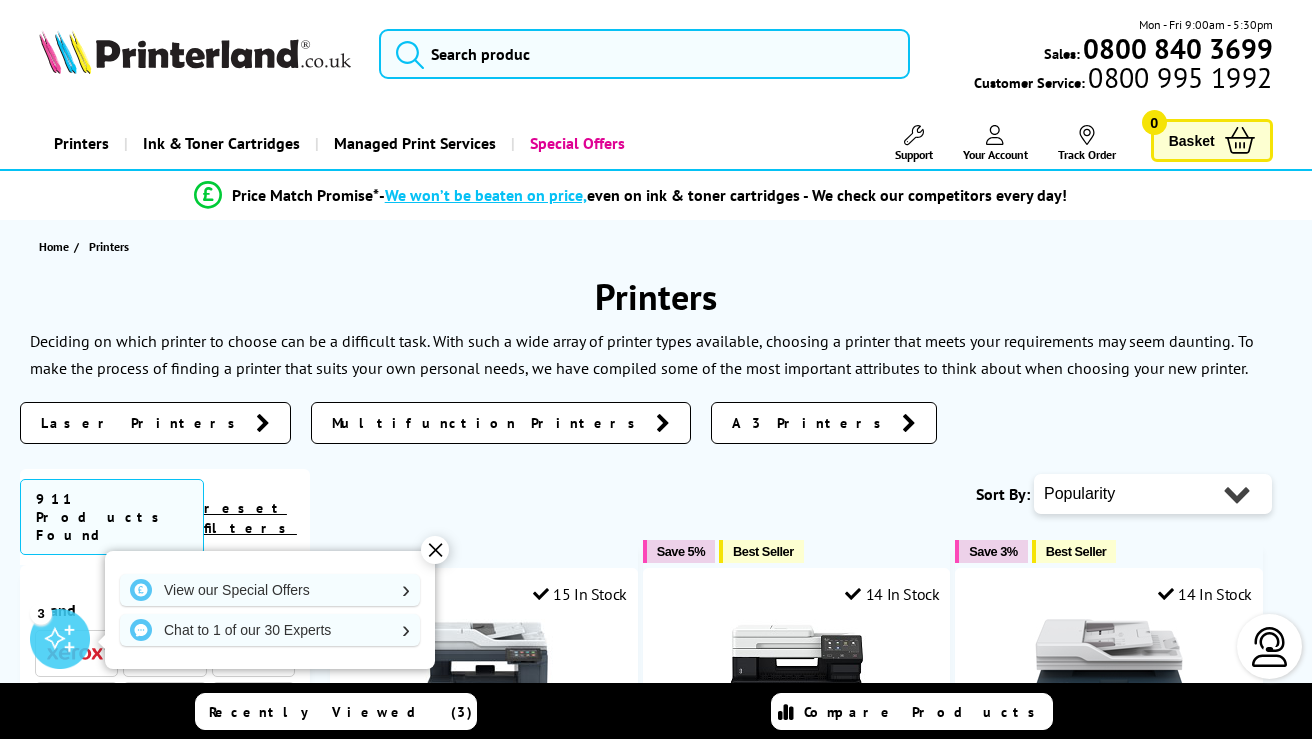 click on "Printers" at bounding box center (81, 143) 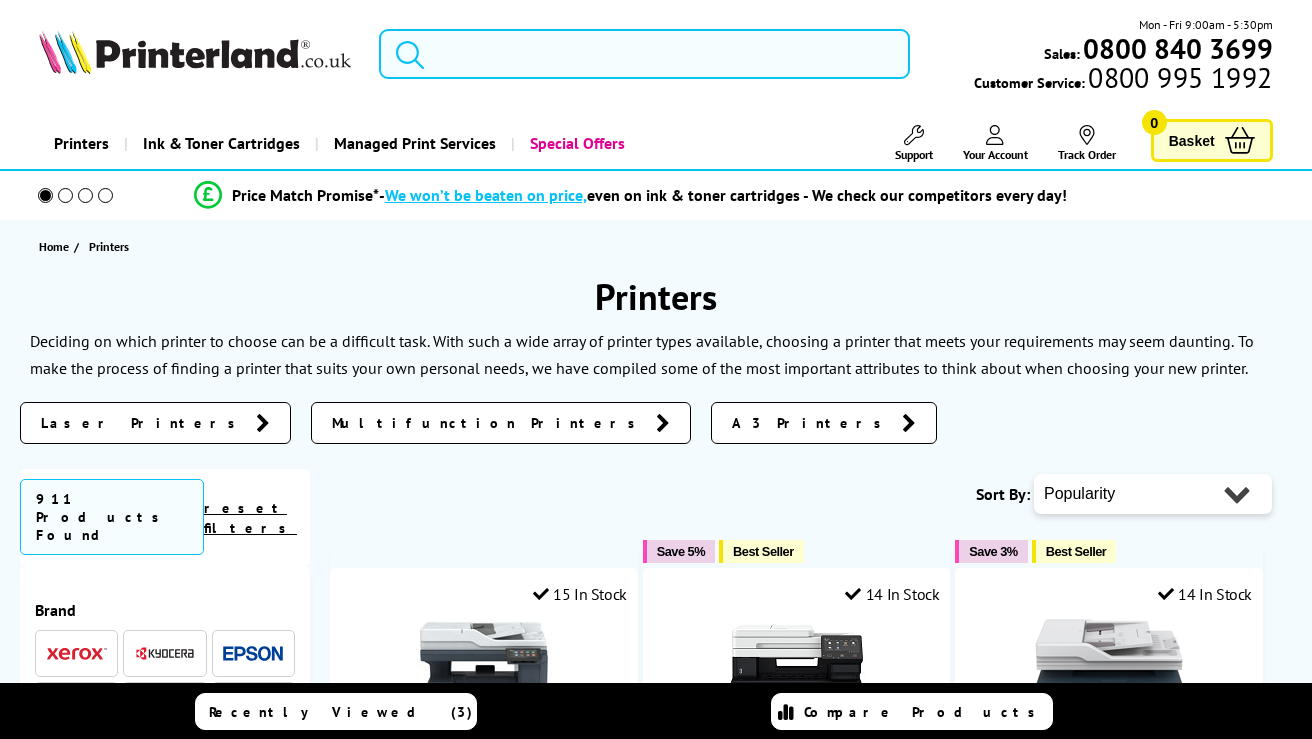 scroll, scrollTop: 0, scrollLeft: 0, axis: both 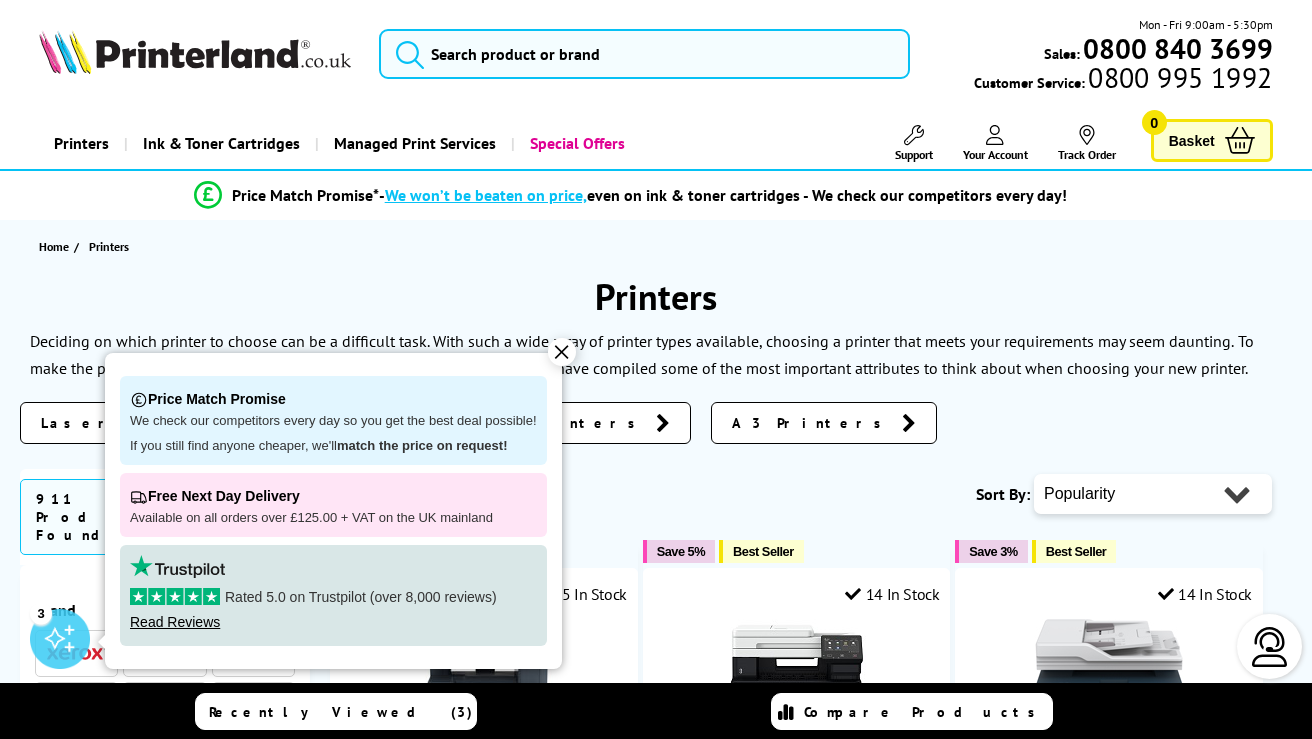 click on "Home
Printers" at bounding box center (656, 246) 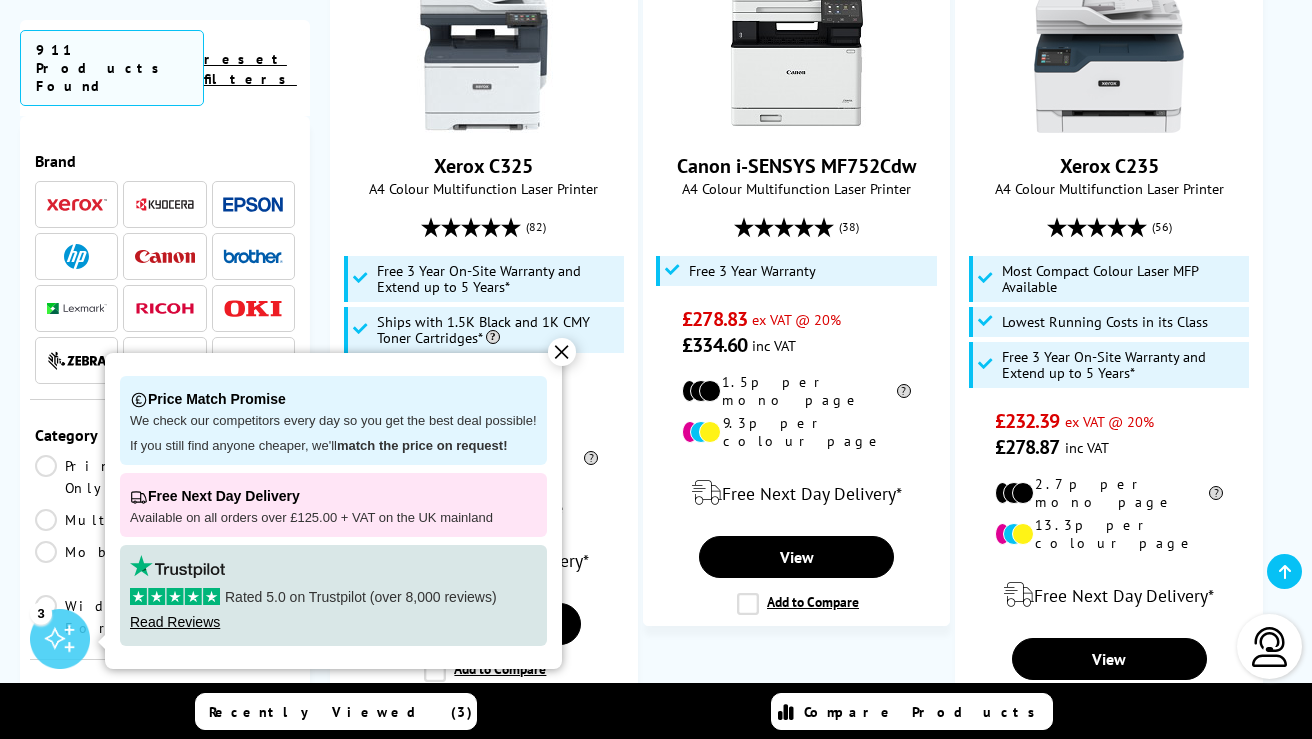 scroll, scrollTop: 653, scrollLeft: 0, axis: vertical 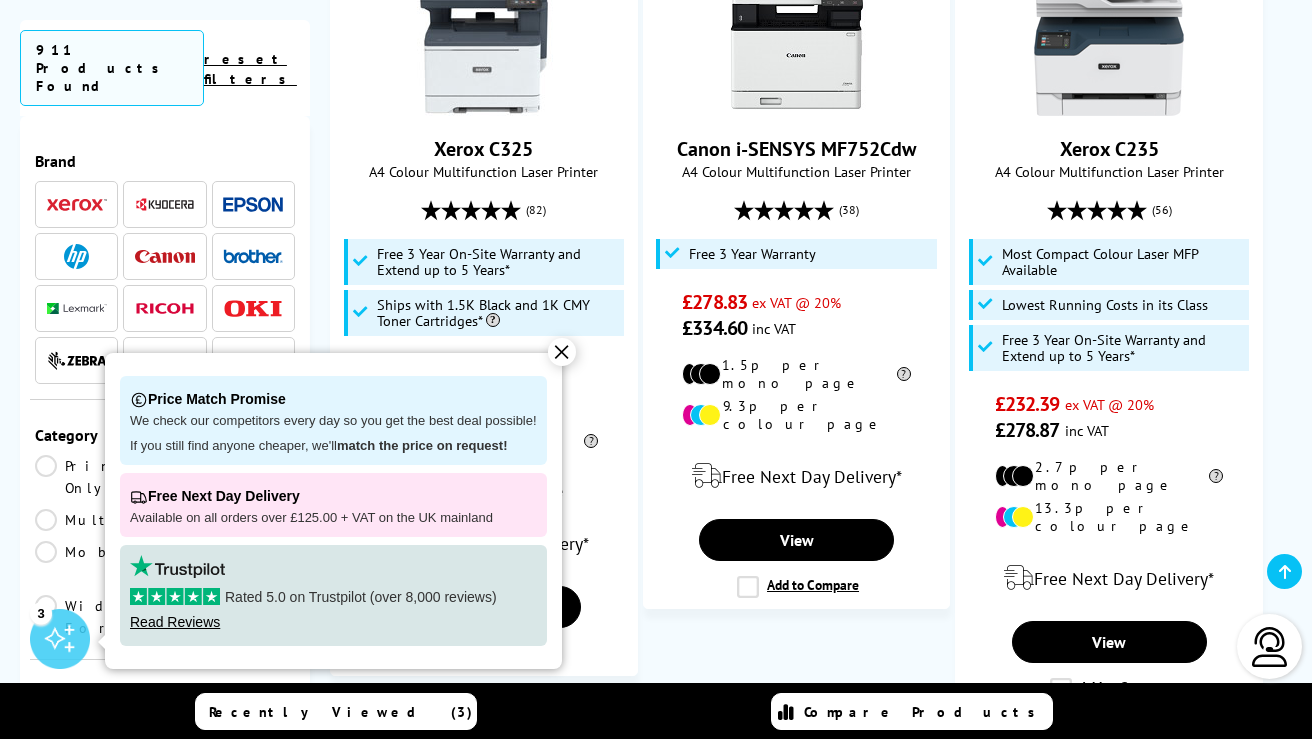 click on "✕" at bounding box center [562, 352] 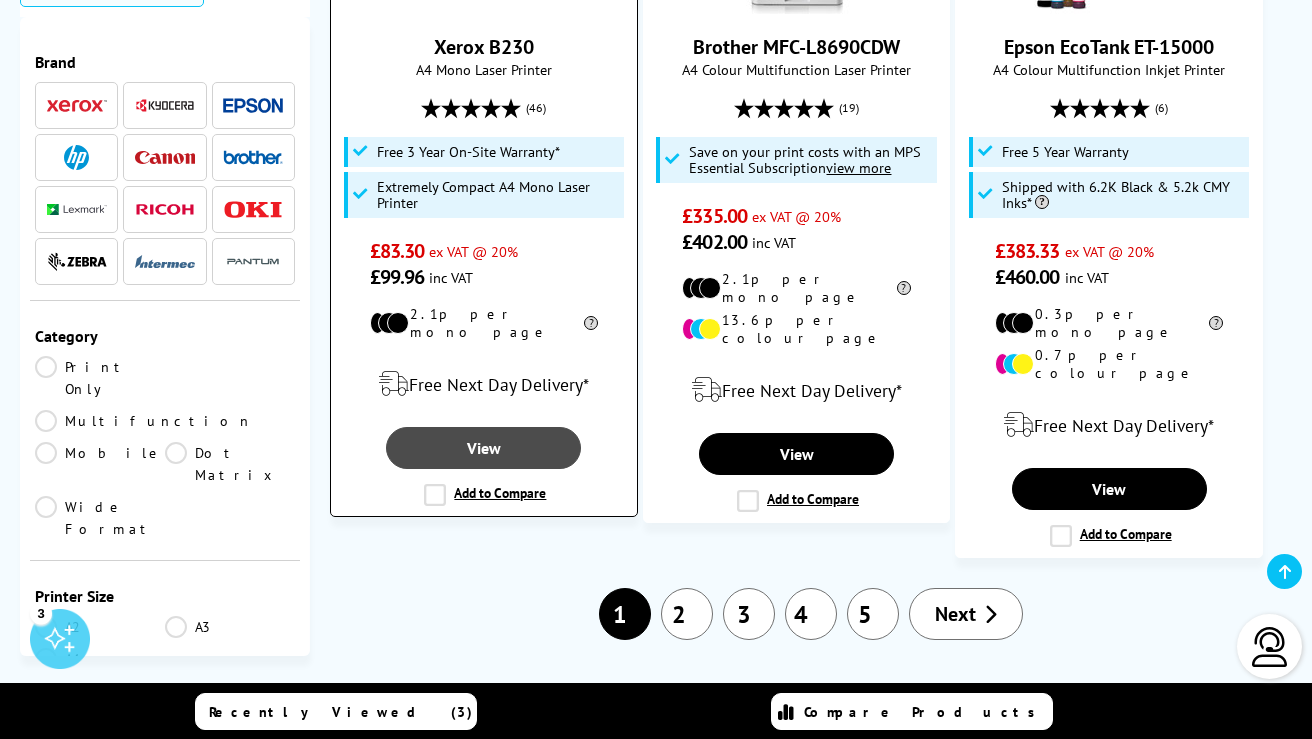 scroll, scrollTop: 3296, scrollLeft: 0, axis: vertical 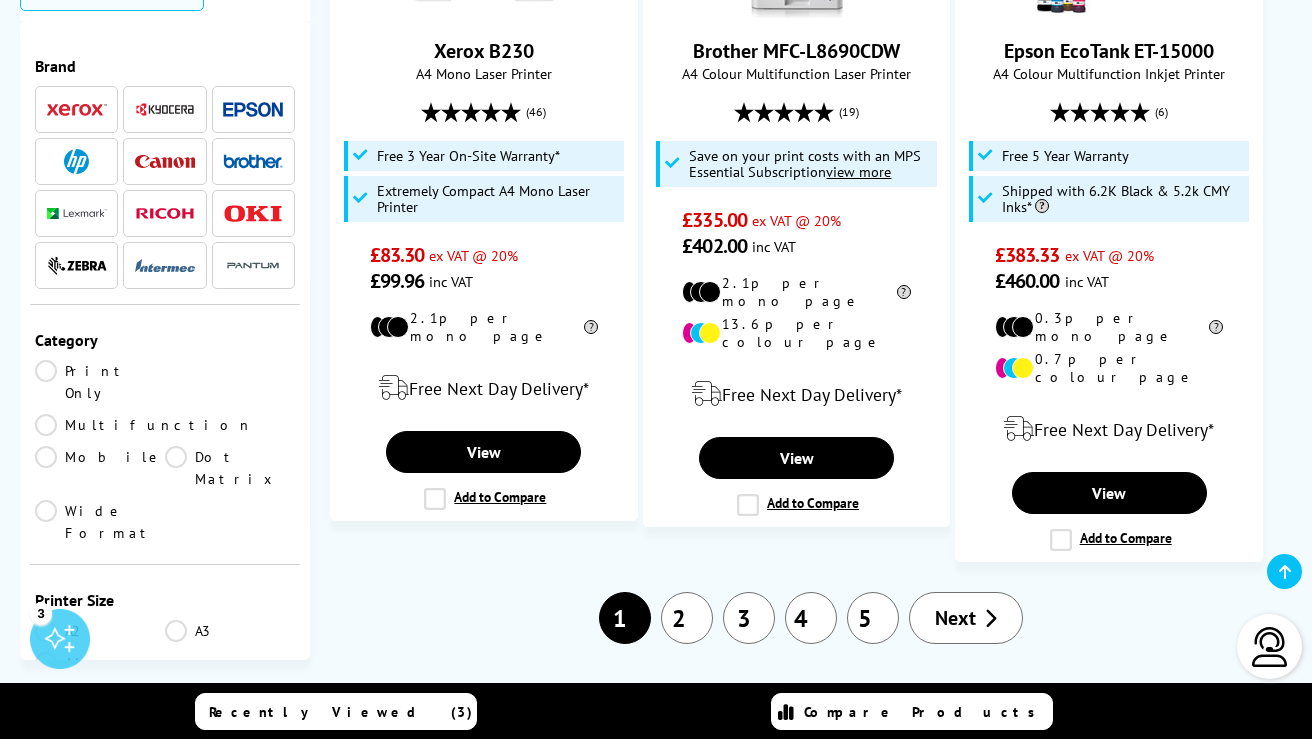 click on "2" at bounding box center [687, 618] 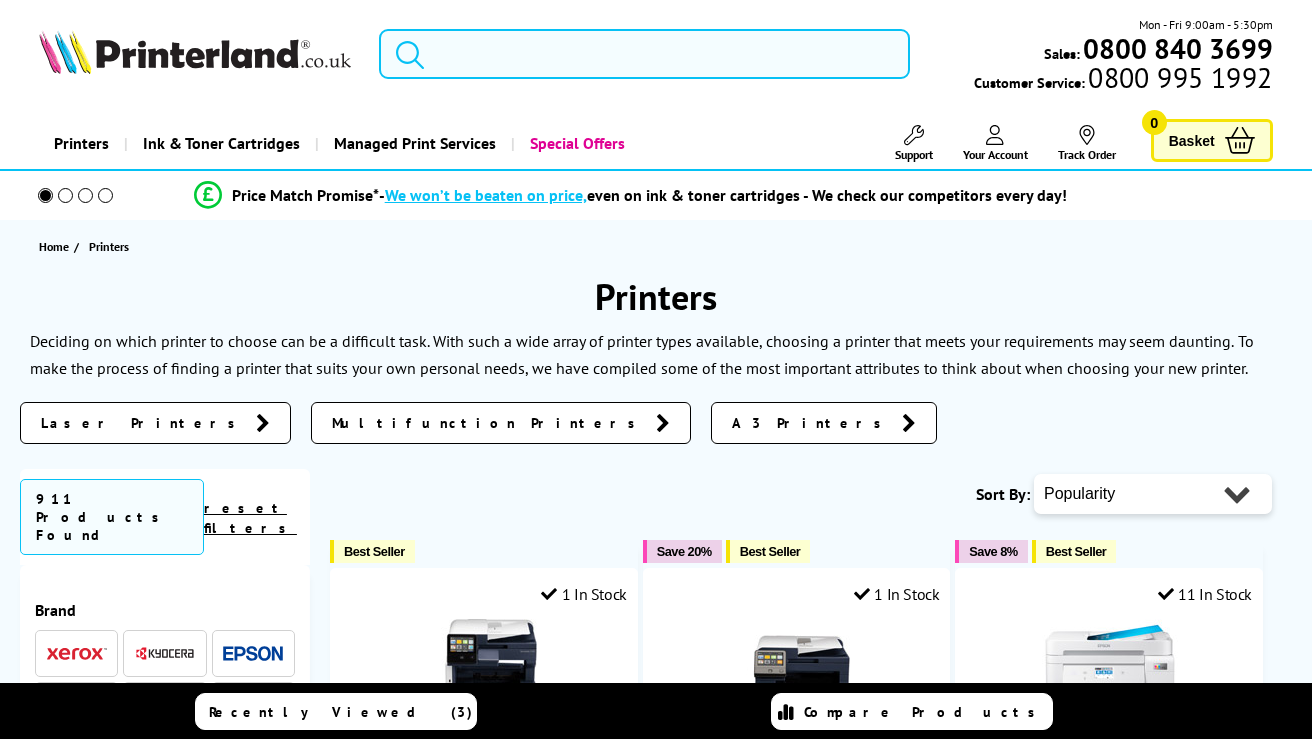 scroll, scrollTop: 0, scrollLeft: 0, axis: both 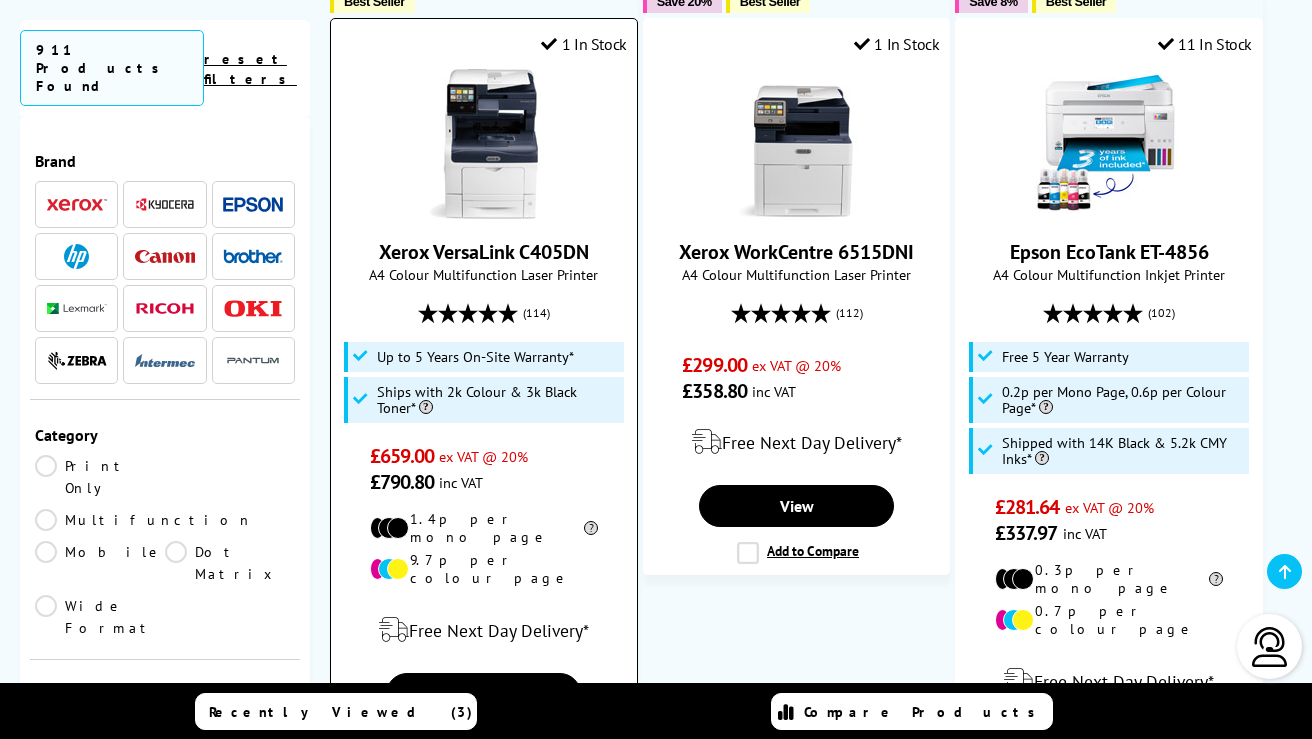 click at bounding box center (468, 313) 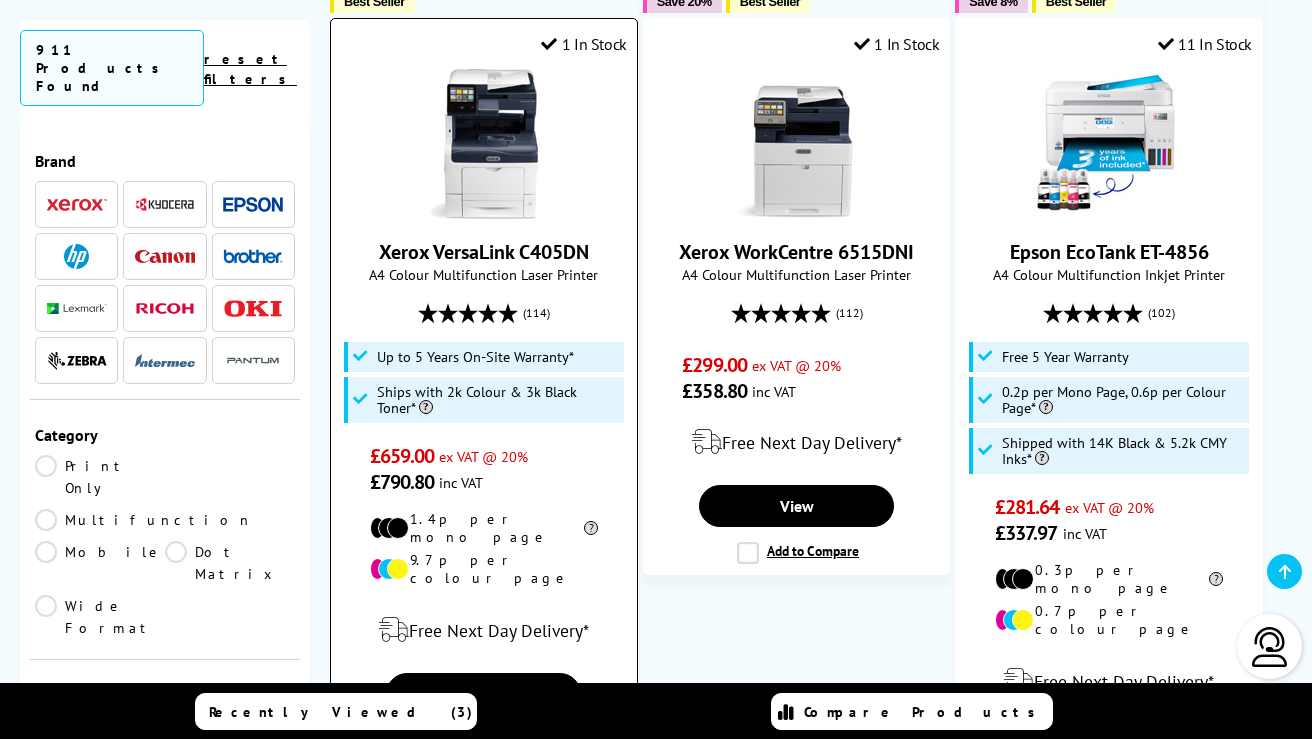 click on "Xerox VersaLink C405DN" at bounding box center (484, 252) 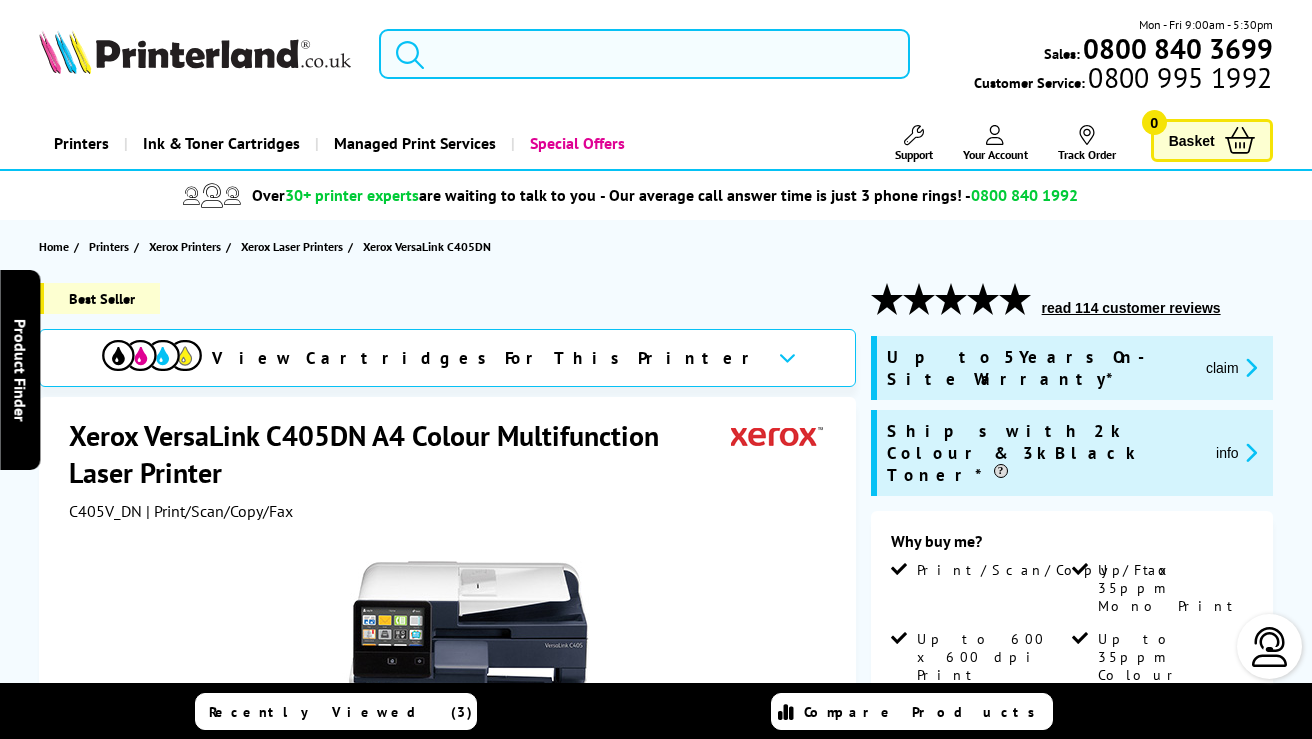 scroll, scrollTop: 0, scrollLeft: 0, axis: both 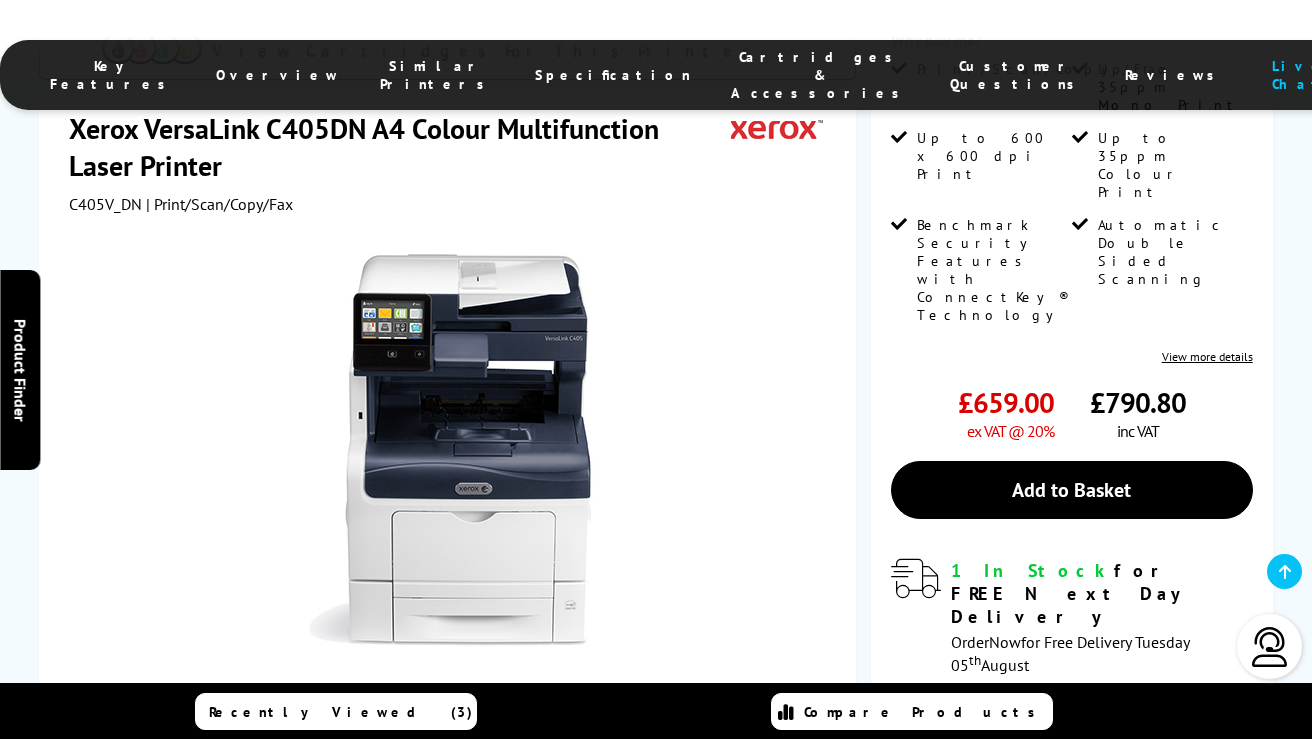 click at bounding box center (305, 736) 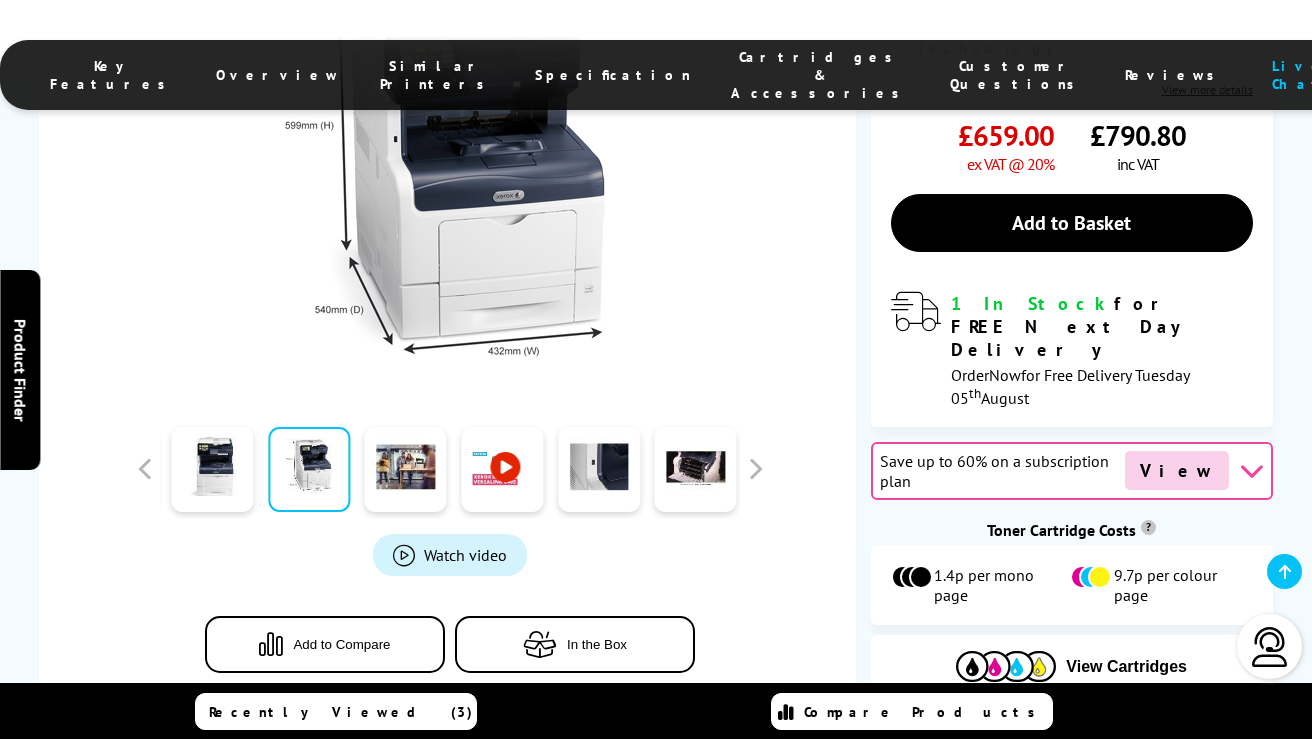 scroll, scrollTop: 782, scrollLeft: 0, axis: vertical 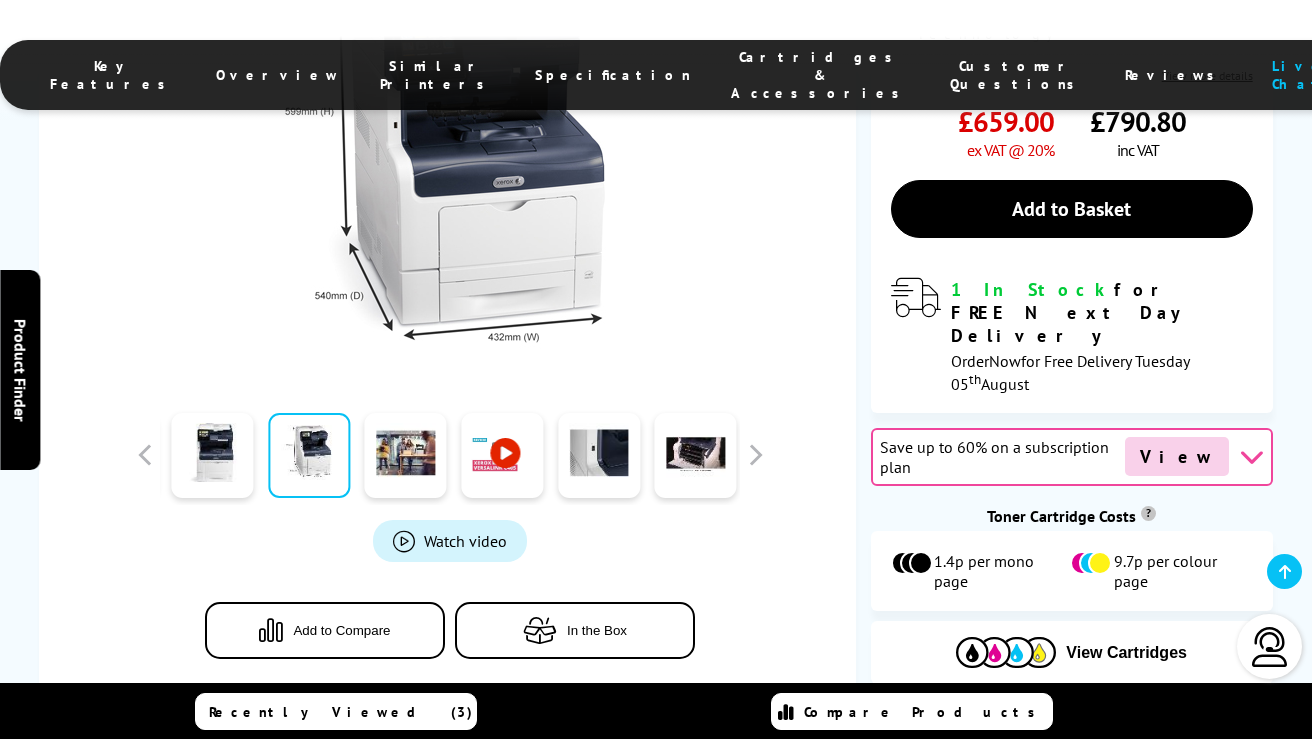 click on "Add to Compare" at bounding box center (325, 630) 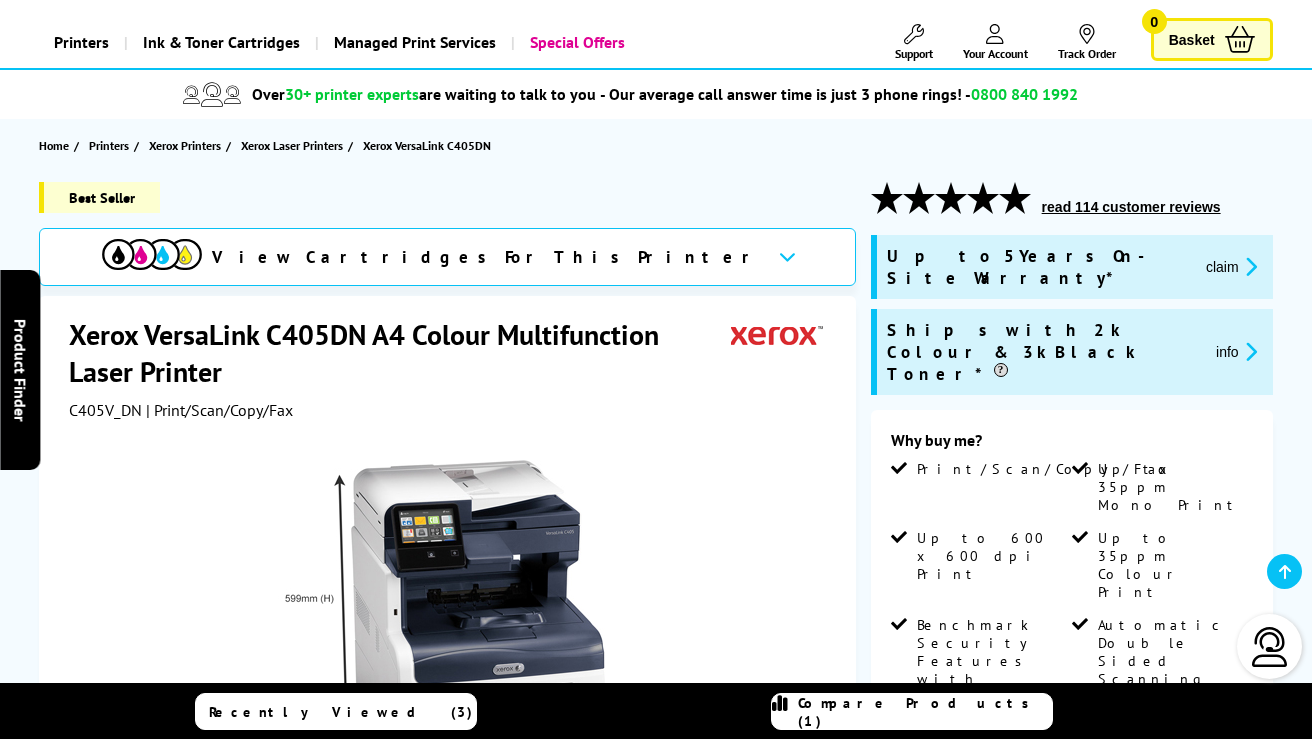 scroll, scrollTop: 98, scrollLeft: 0, axis: vertical 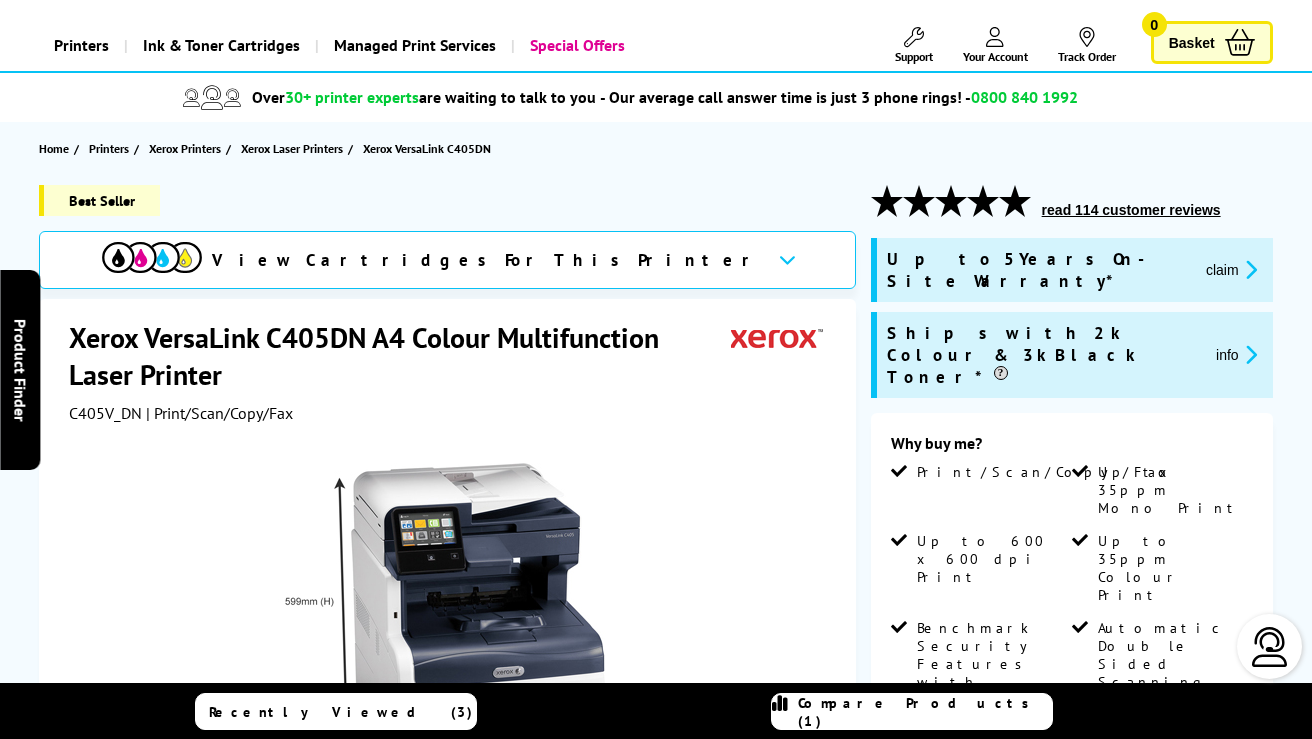 click on "read 114 customer reviews" at bounding box center [1131, 210] 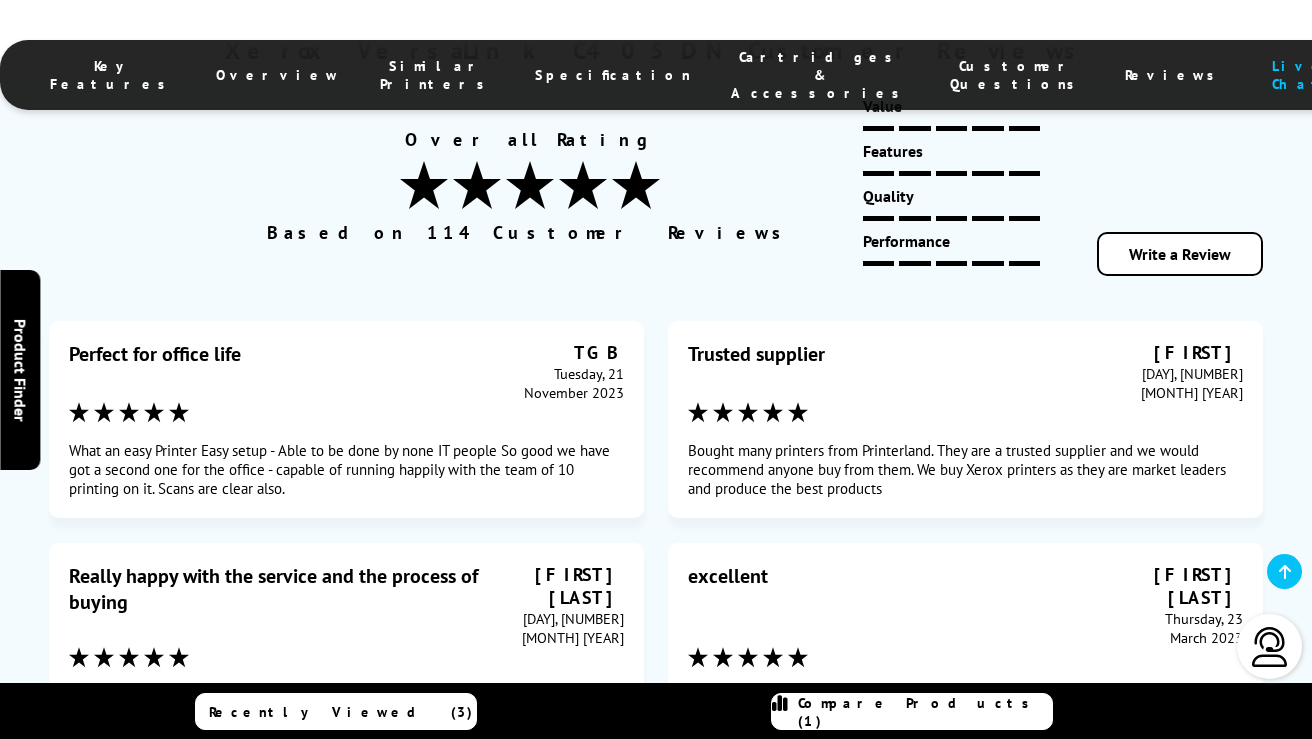 scroll, scrollTop: 13405, scrollLeft: 1, axis: both 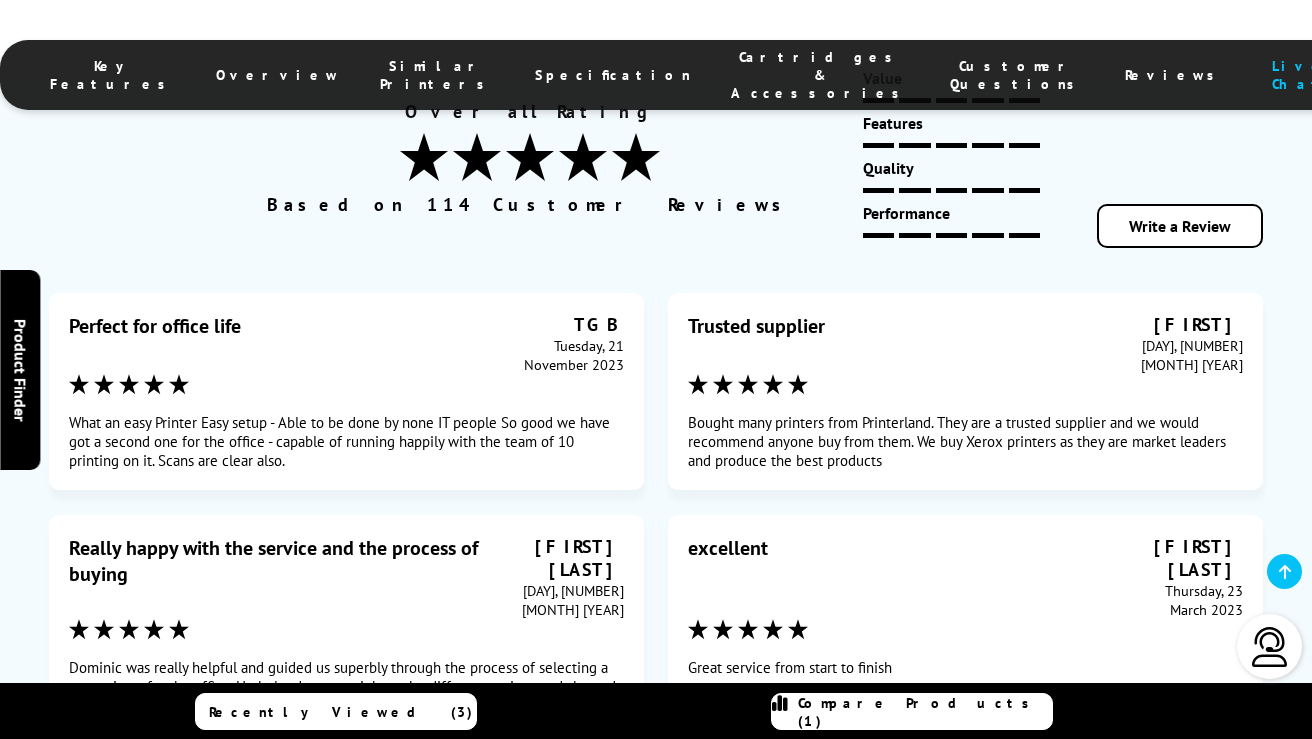 click on "5" at bounding box center (713, 1226) 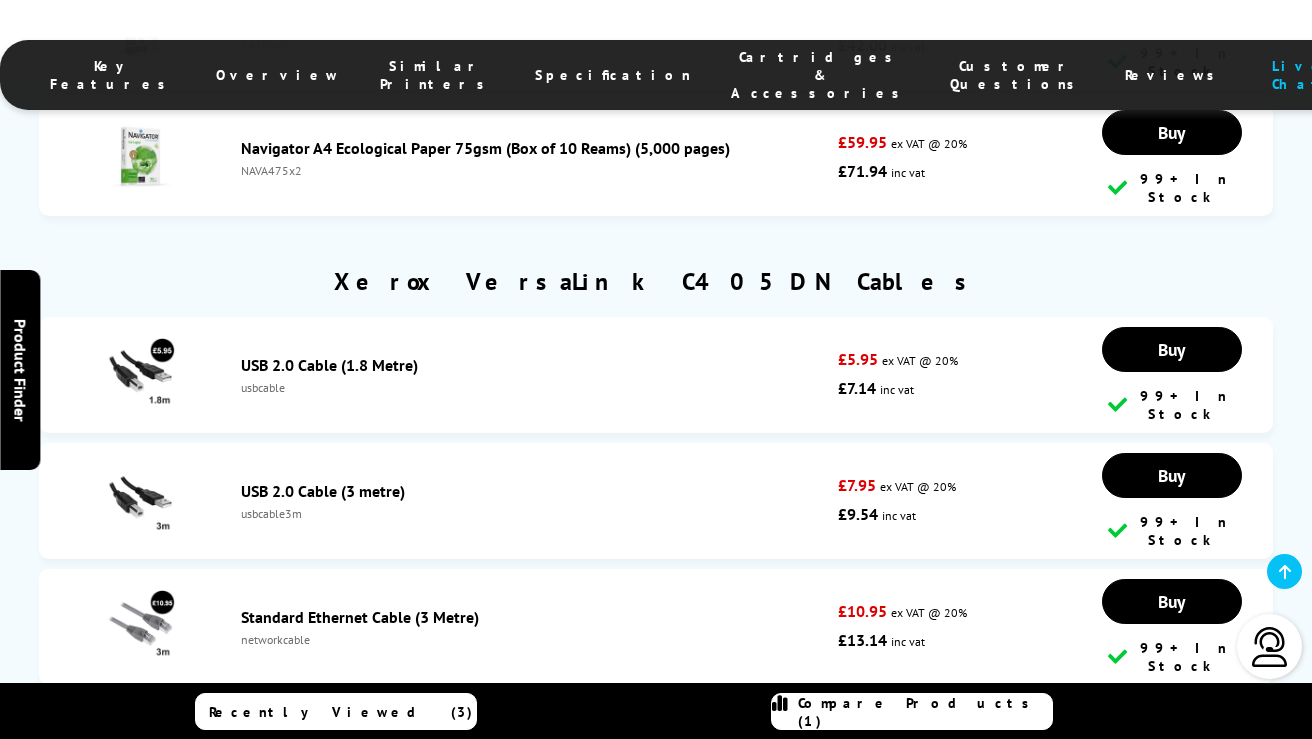 scroll, scrollTop: 10911, scrollLeft: 0, axis: vertical 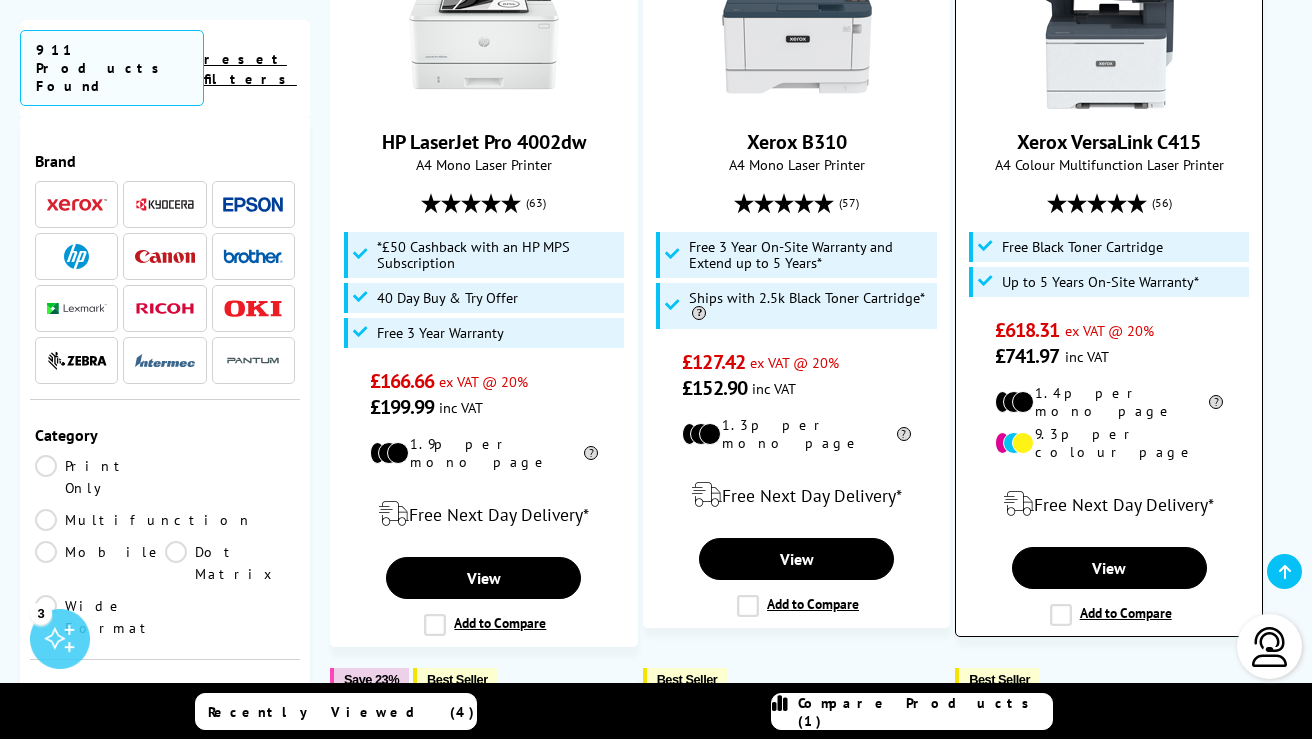 click on "Add to Compare" at bounding box center (1111, 615) 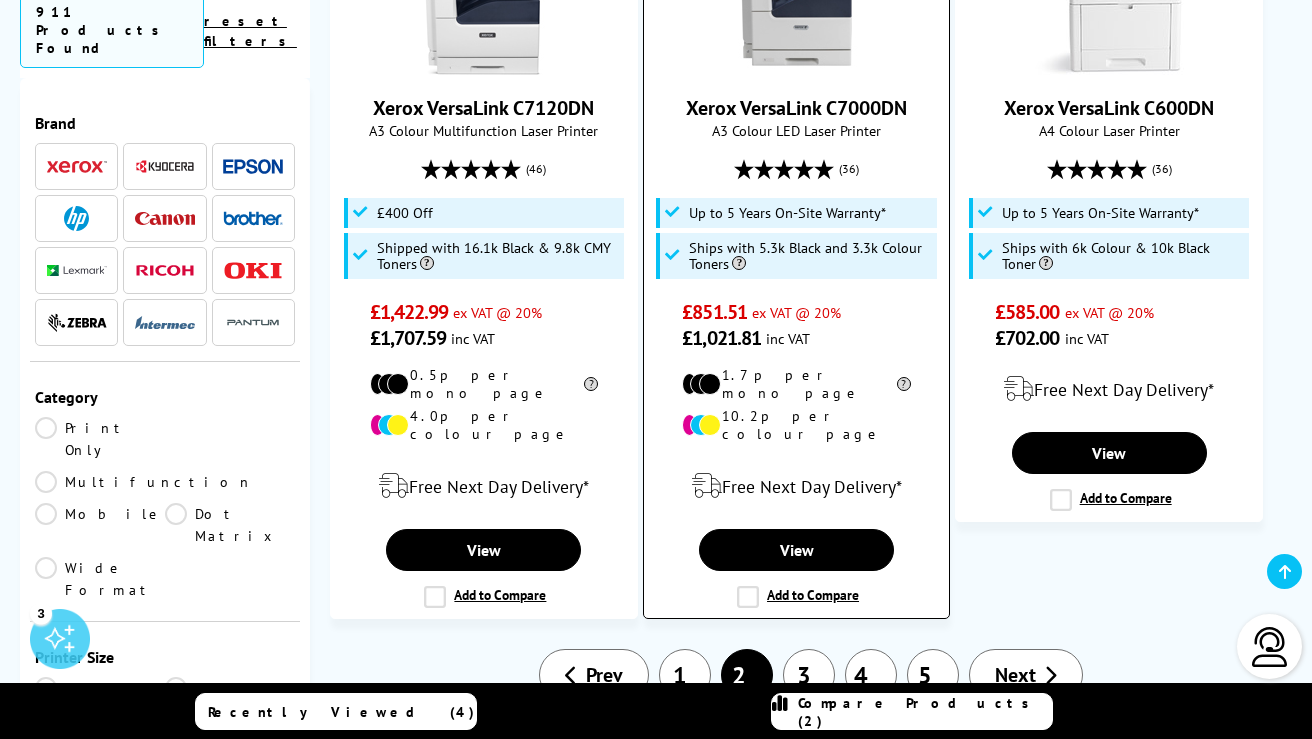 scroll, scrollTop: 3182, scrollLeft: 0, axis: vertical 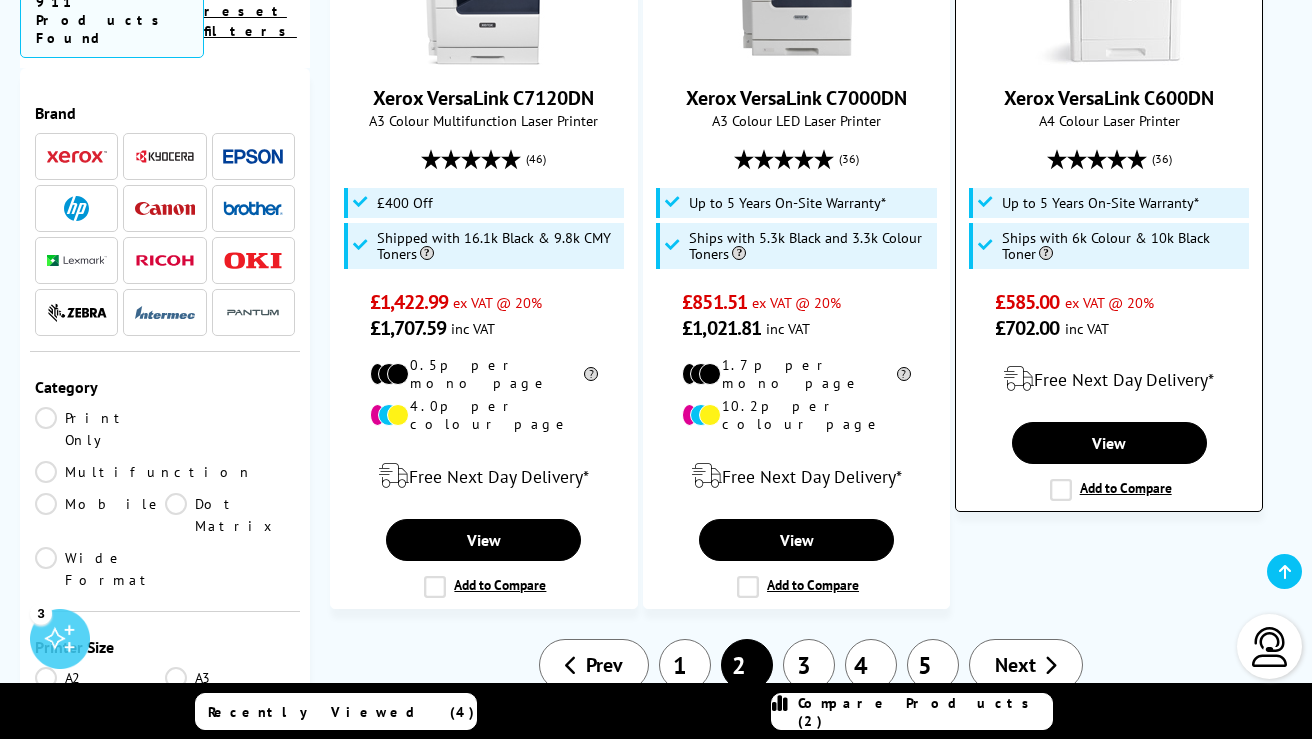 click on "Add to Compare" at bounding box center [1111, 490] 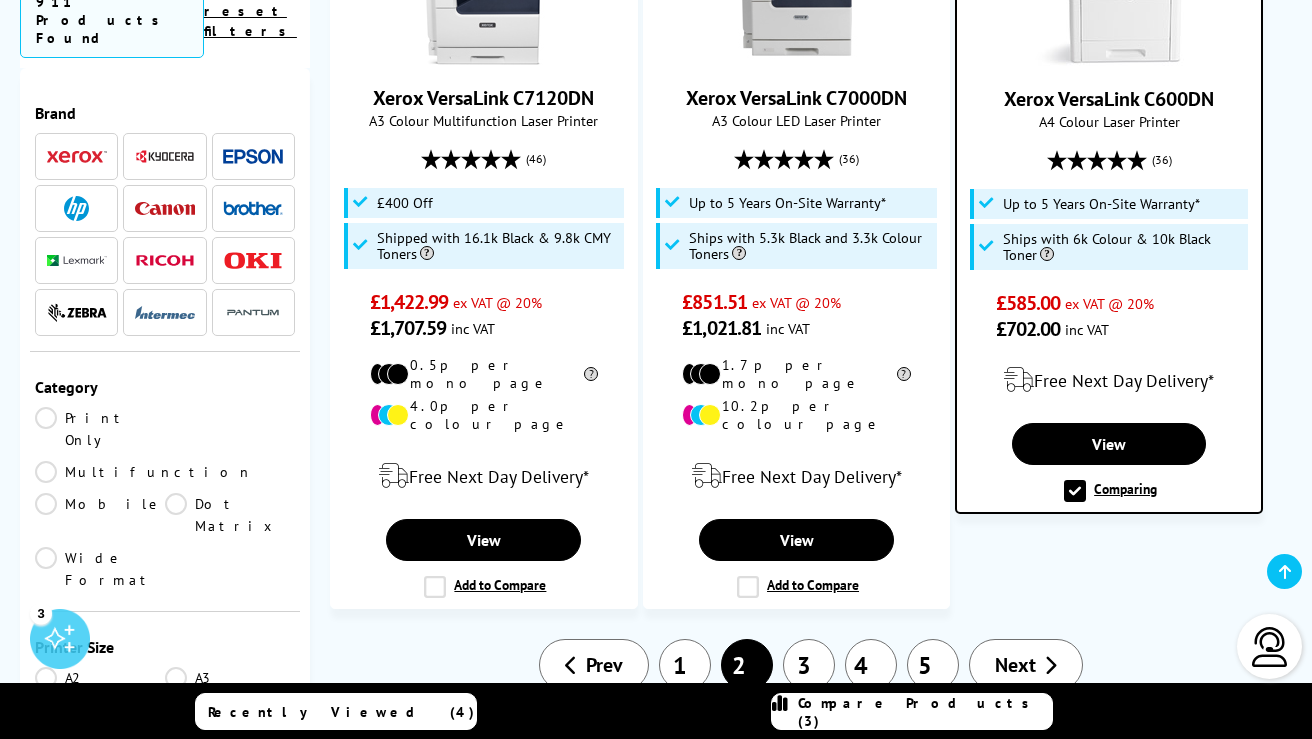 click on "3" at bounding box center [809, 665] 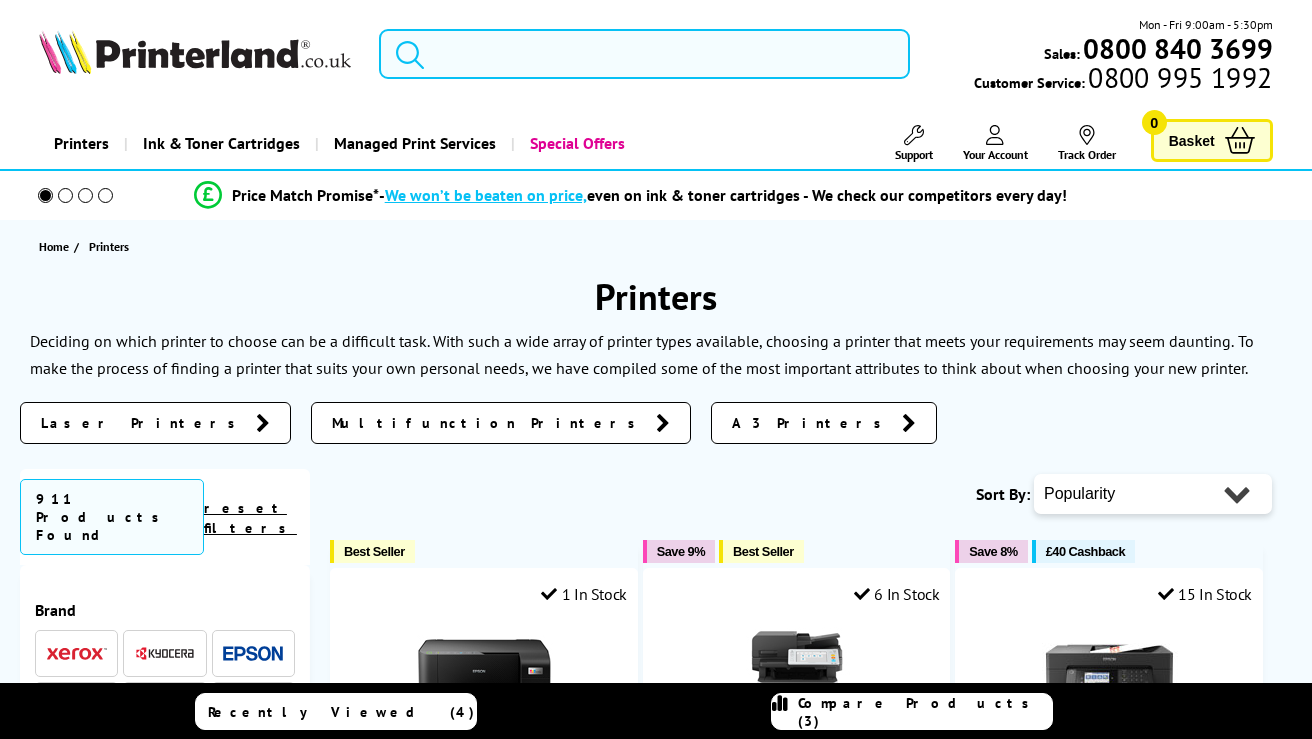 scroll, scrollTop: 0, scrollLeft: 0, axis: both 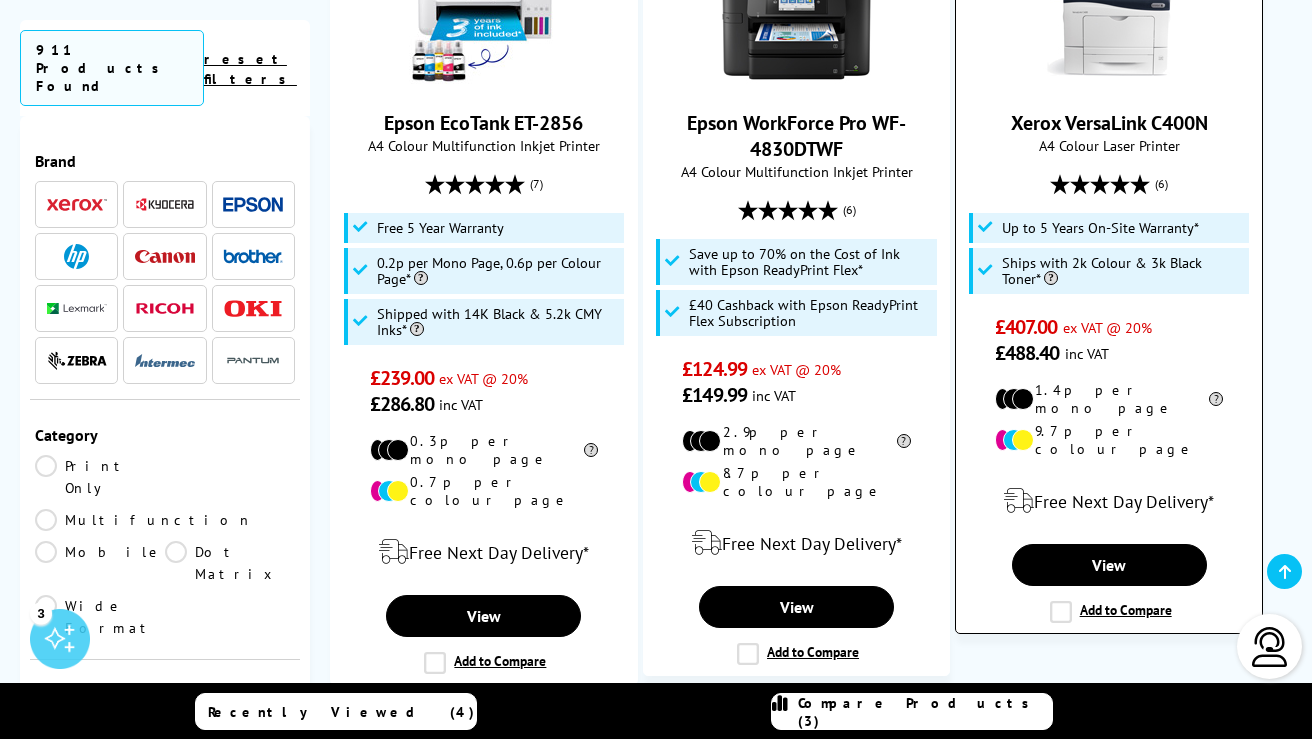 click on "Add to Compare" at bounding box center [1111, 612] 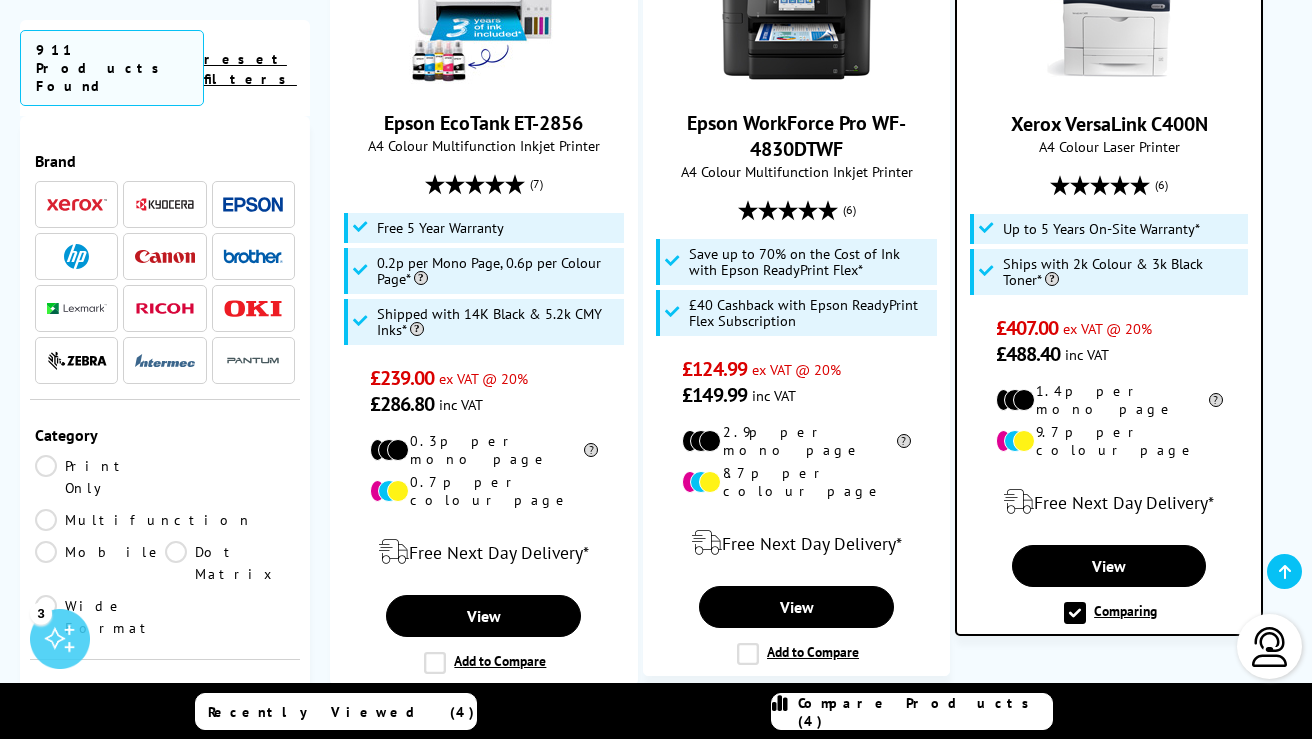 click on "Next" at bounding box center (1015, 741) 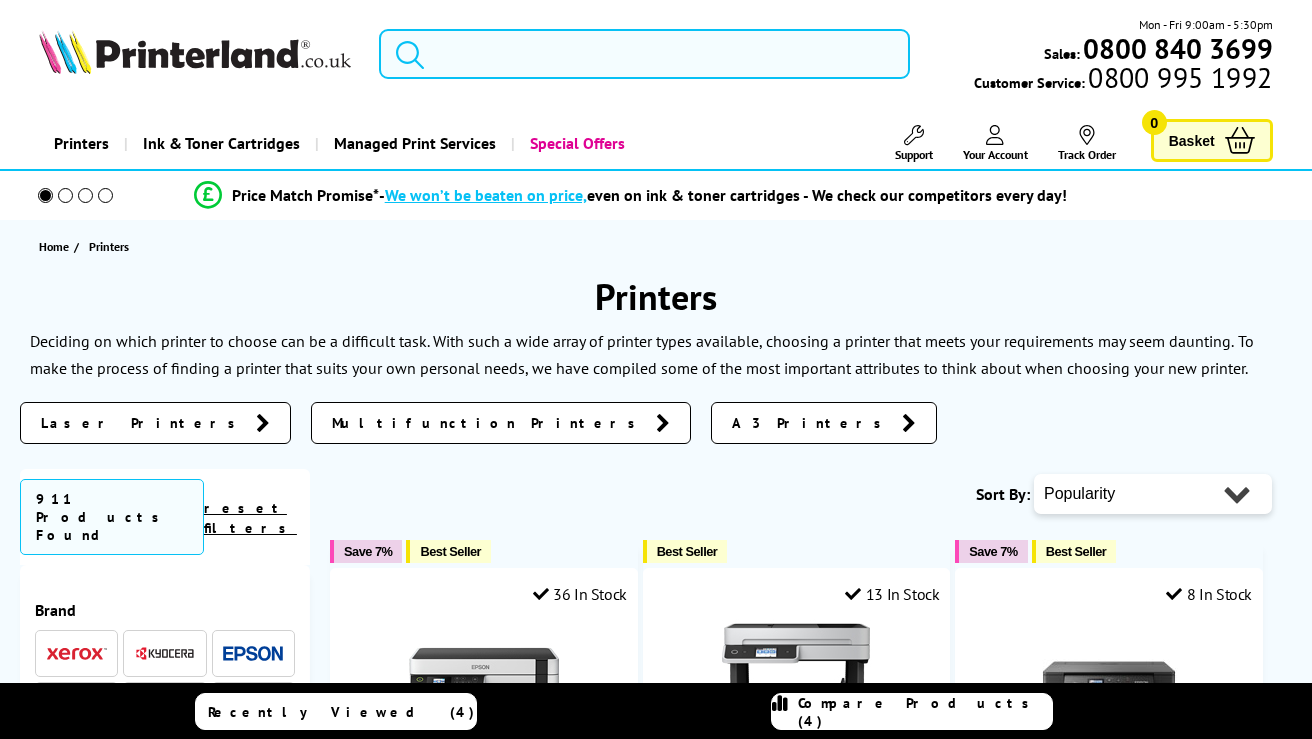 scroll, scrollTop: 0, scrollLeft: 0, axis: both 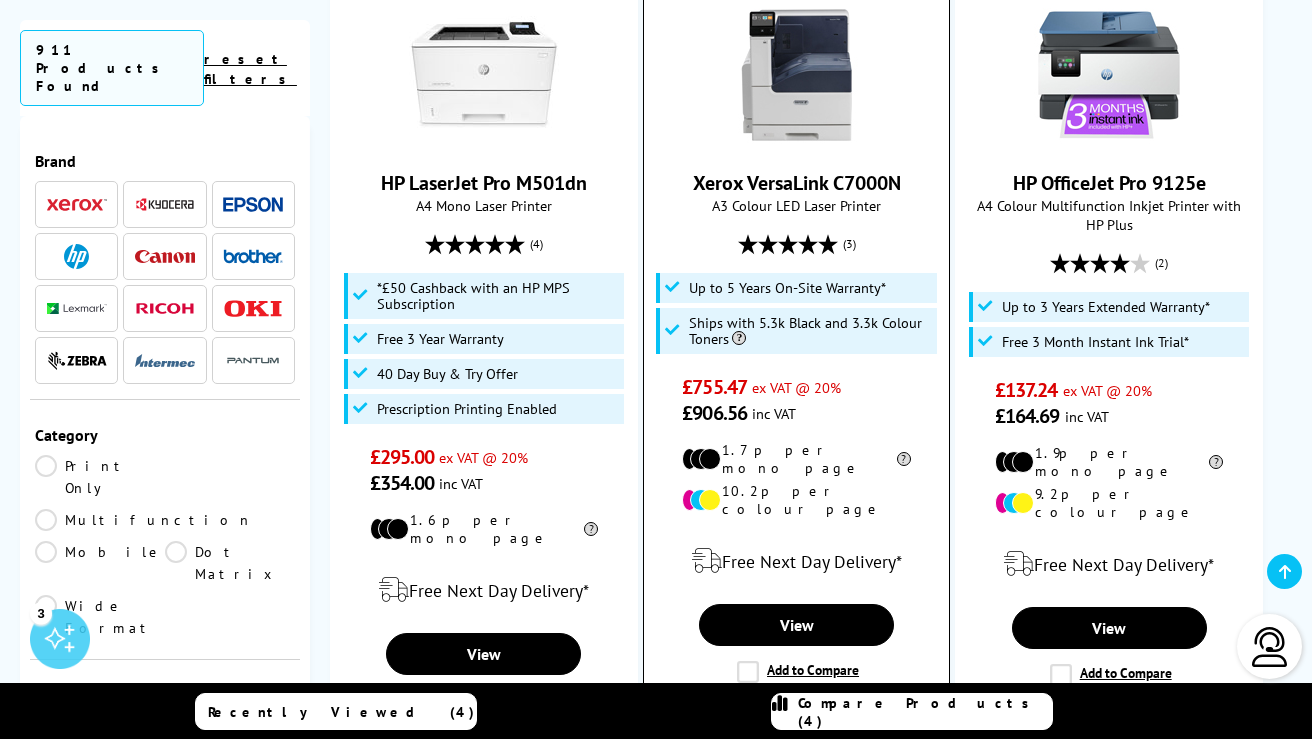 click on "Add to Compare" at bounding box center (798, 672) 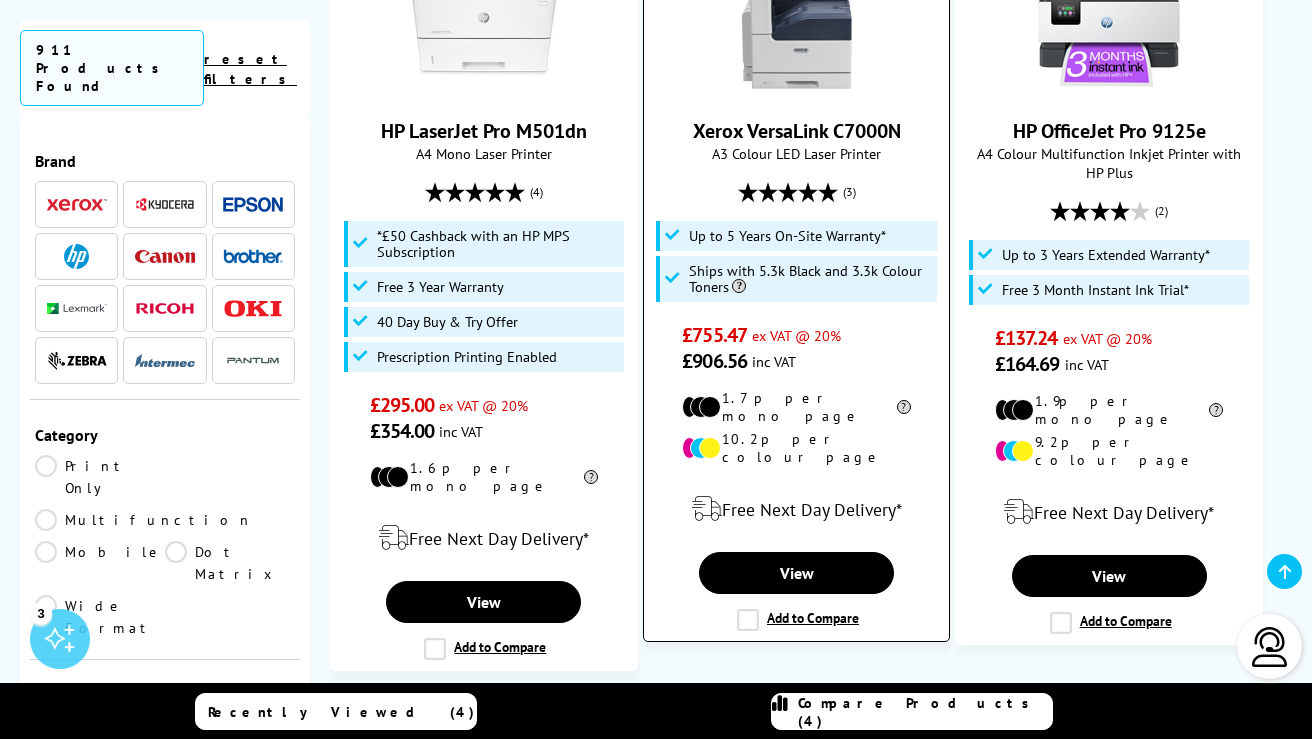 scroll, scrollTop: 2267, scrollLeft: 0, axis: vertical 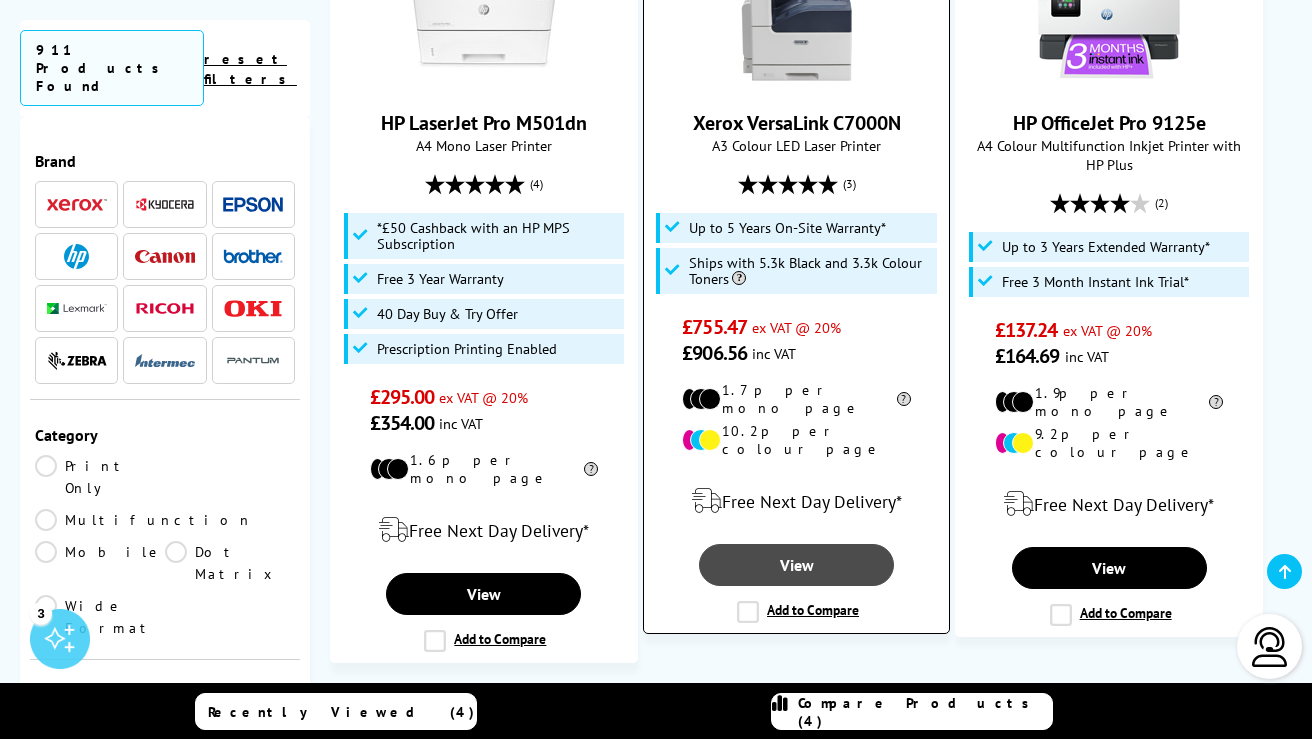 click on "View" at bounding box center (796, 565) 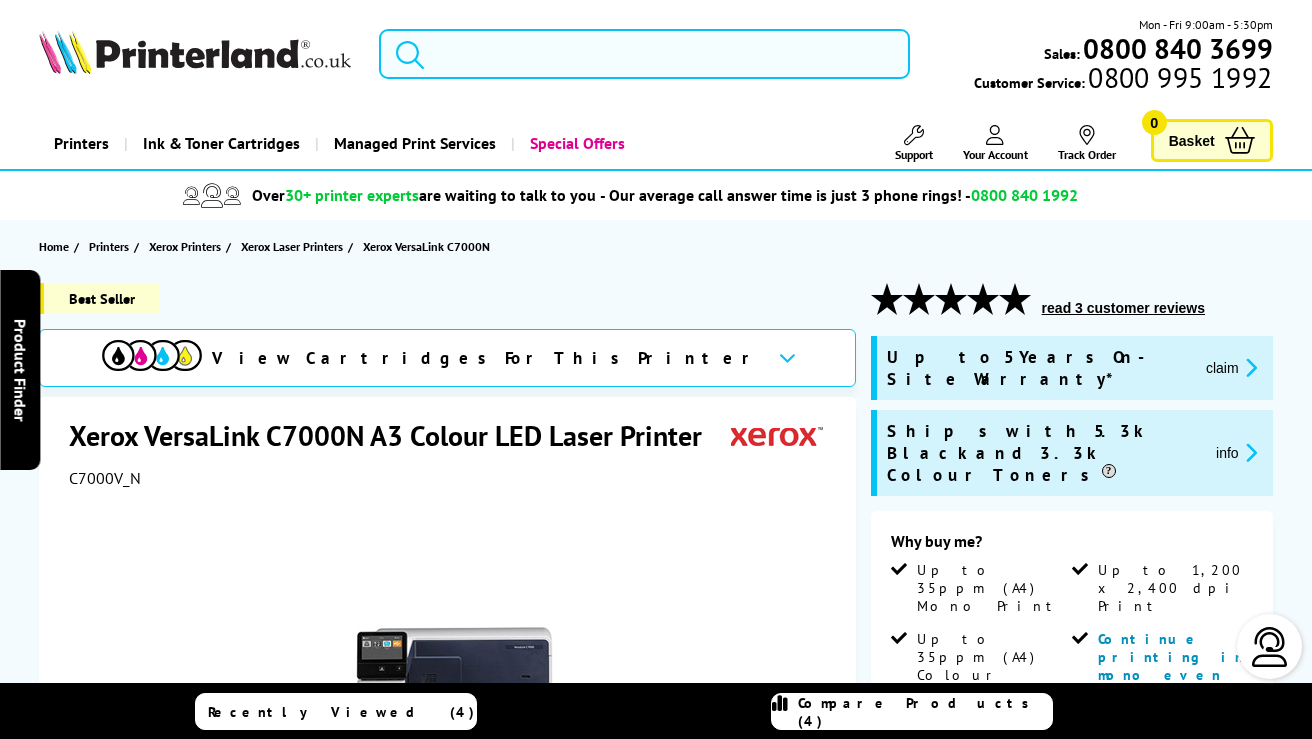 scroll, scrollTop: 0, scrollLeft: 0, axis: both 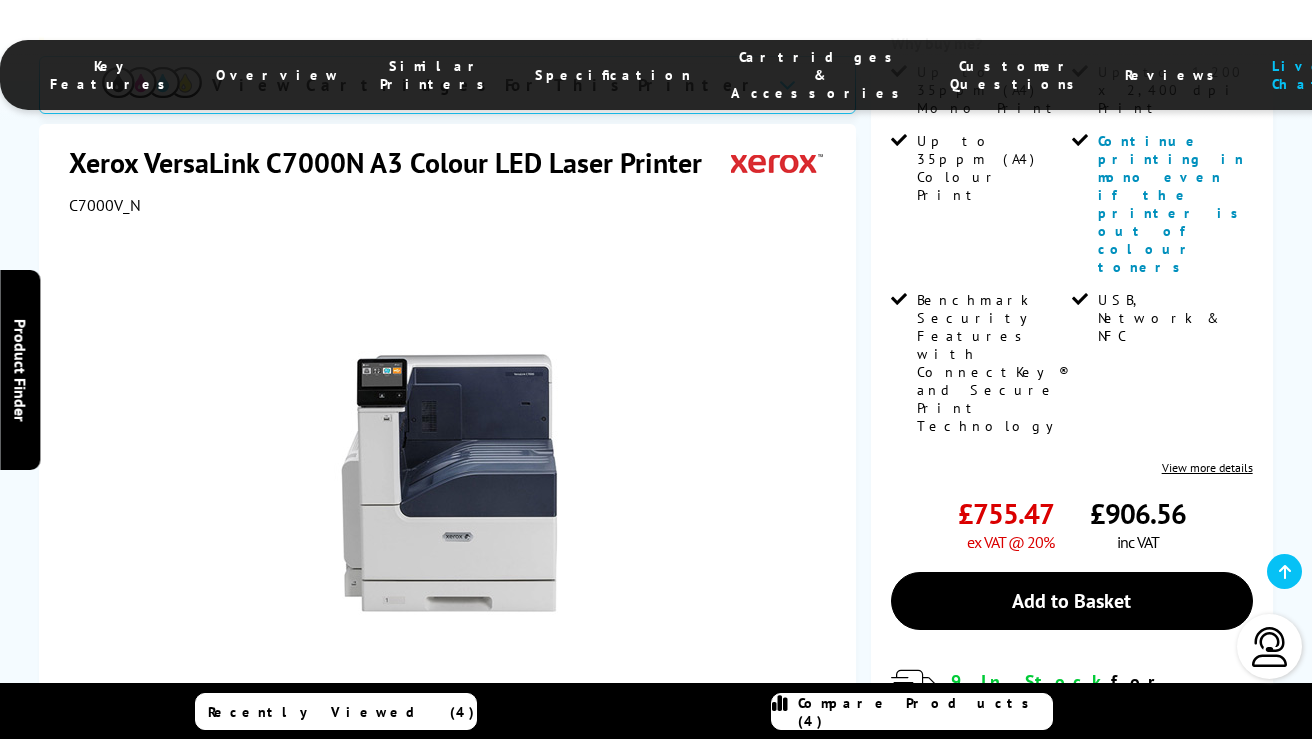 click at bounding box center (305, 737) 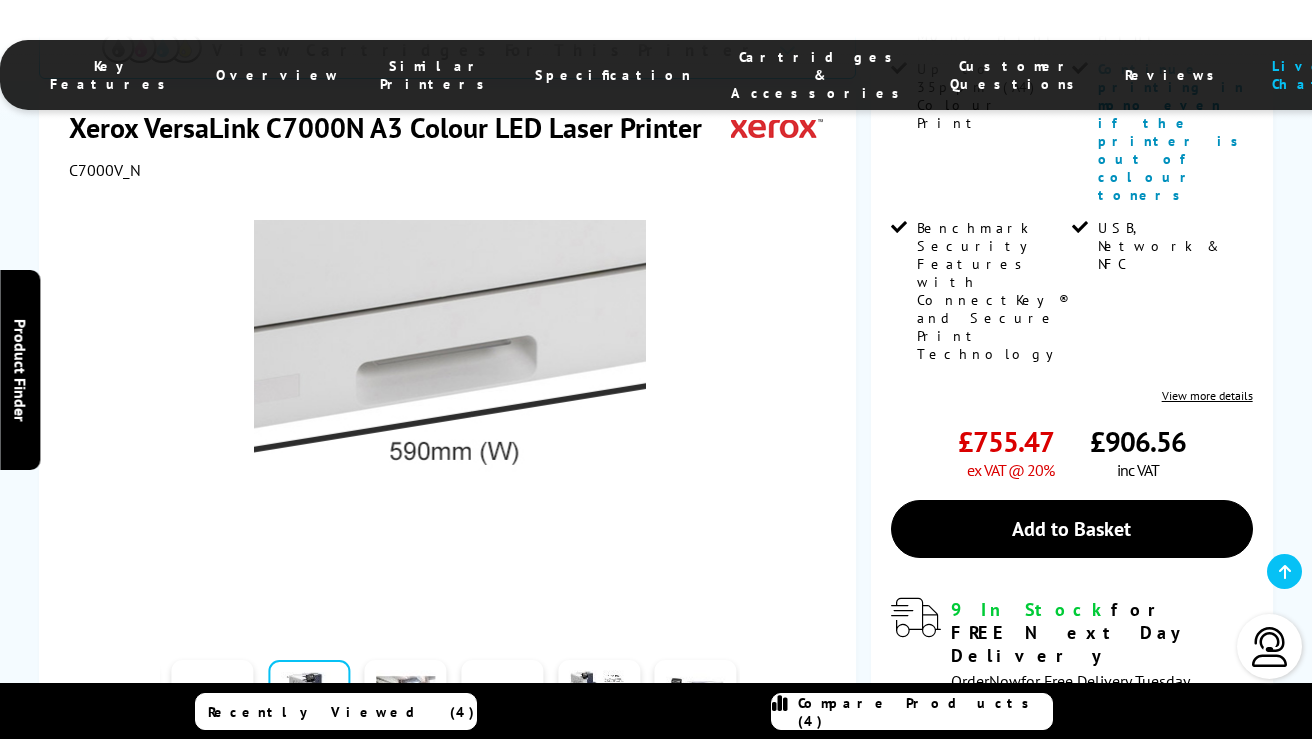 scroll, scrollTop: 561, scrollLeft: 0, axis: vertical 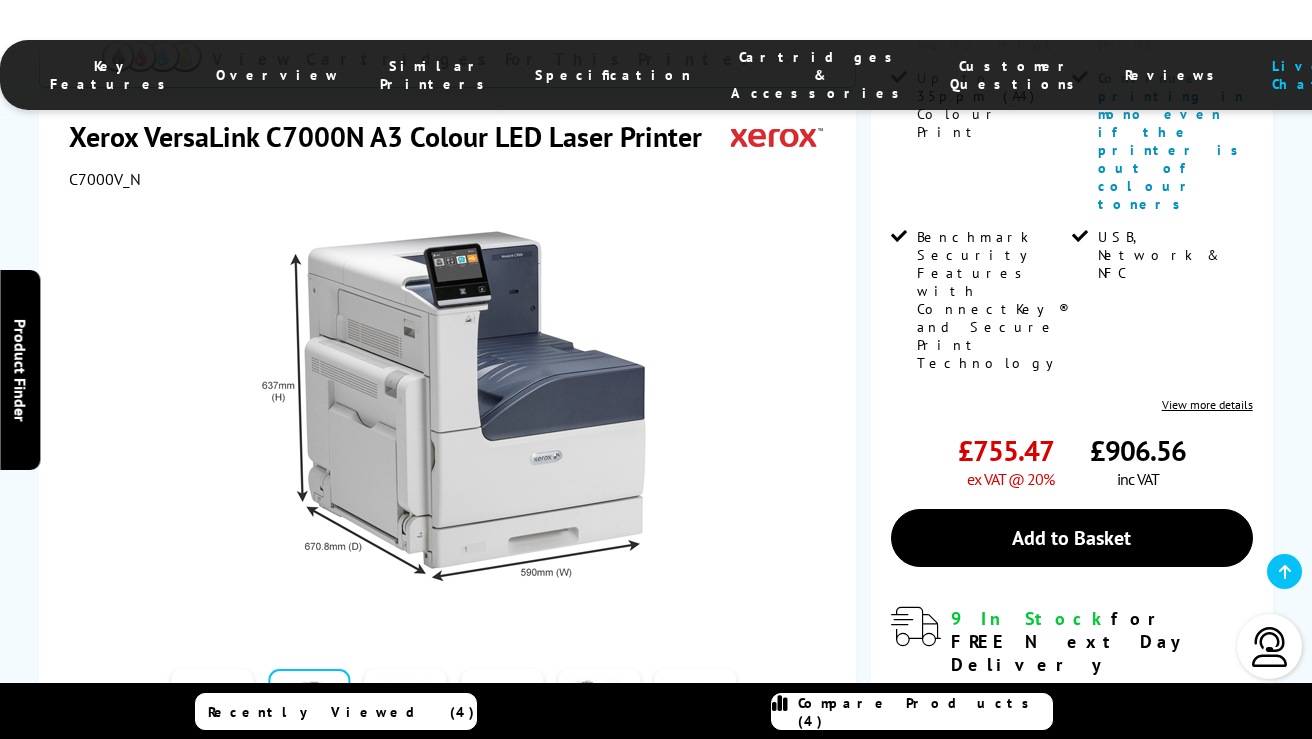 click at bounding box center [599, 711] 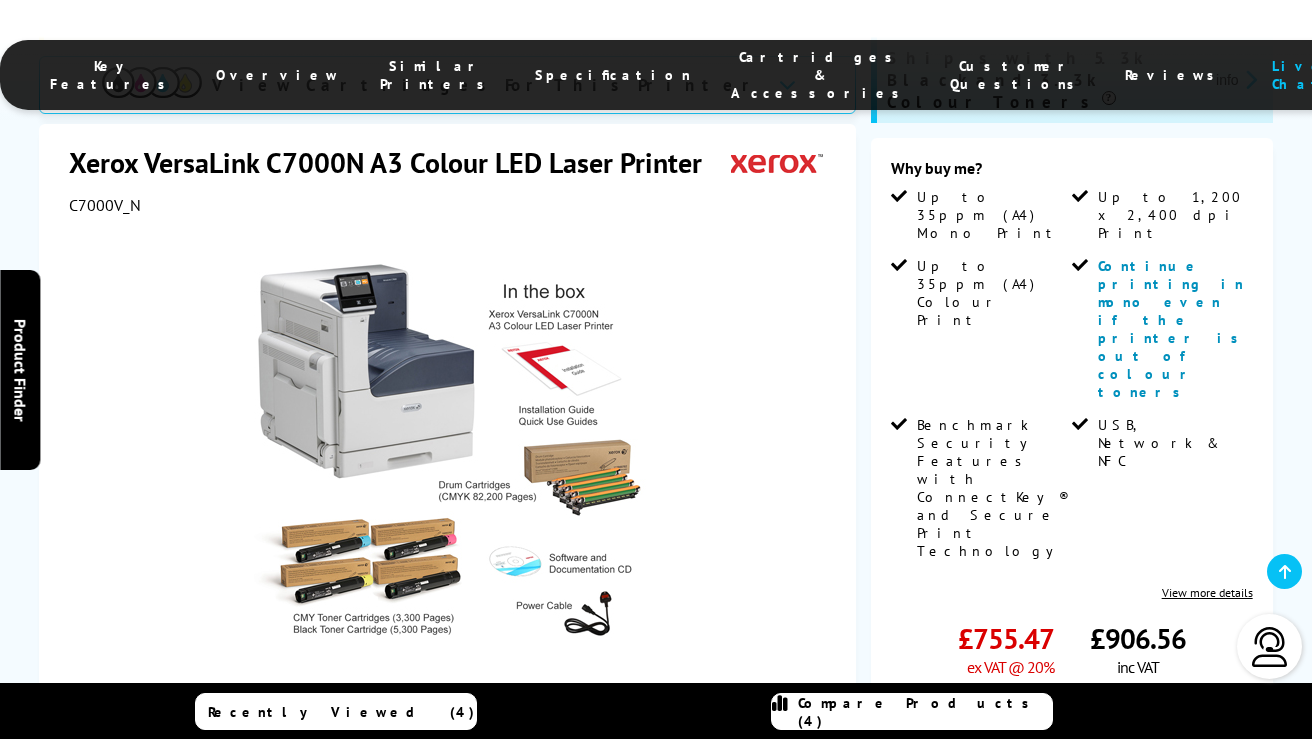 scroll, scrollTop: 371, scrollLeft: 0, axis: vertical 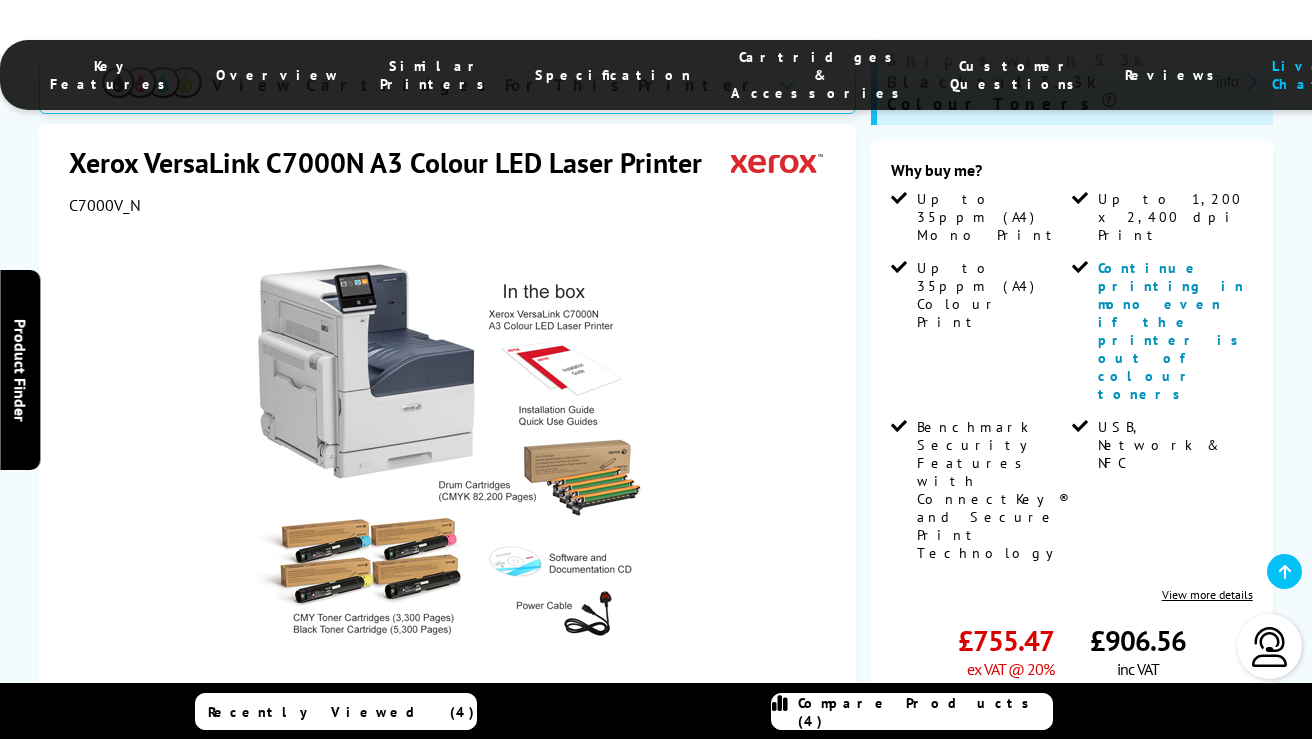 click at bounding box center (700, 737) 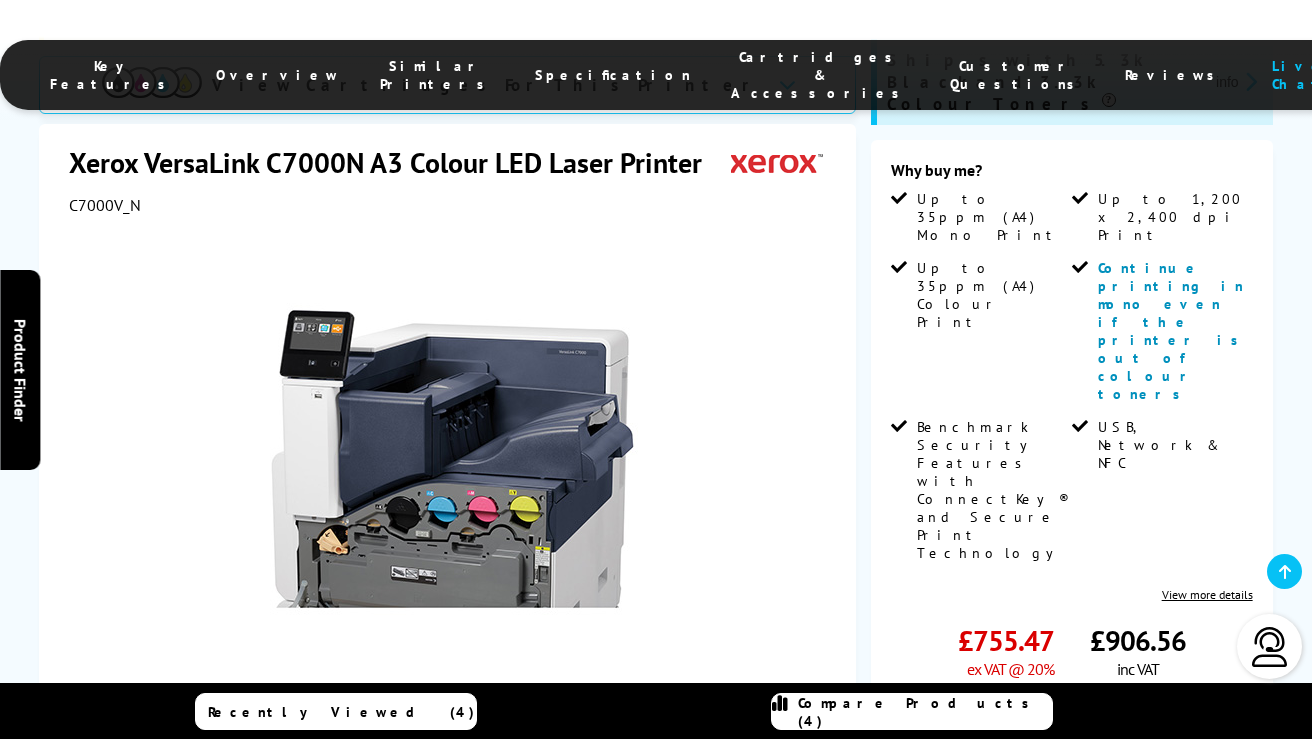 click at bounding box center (755, 737) 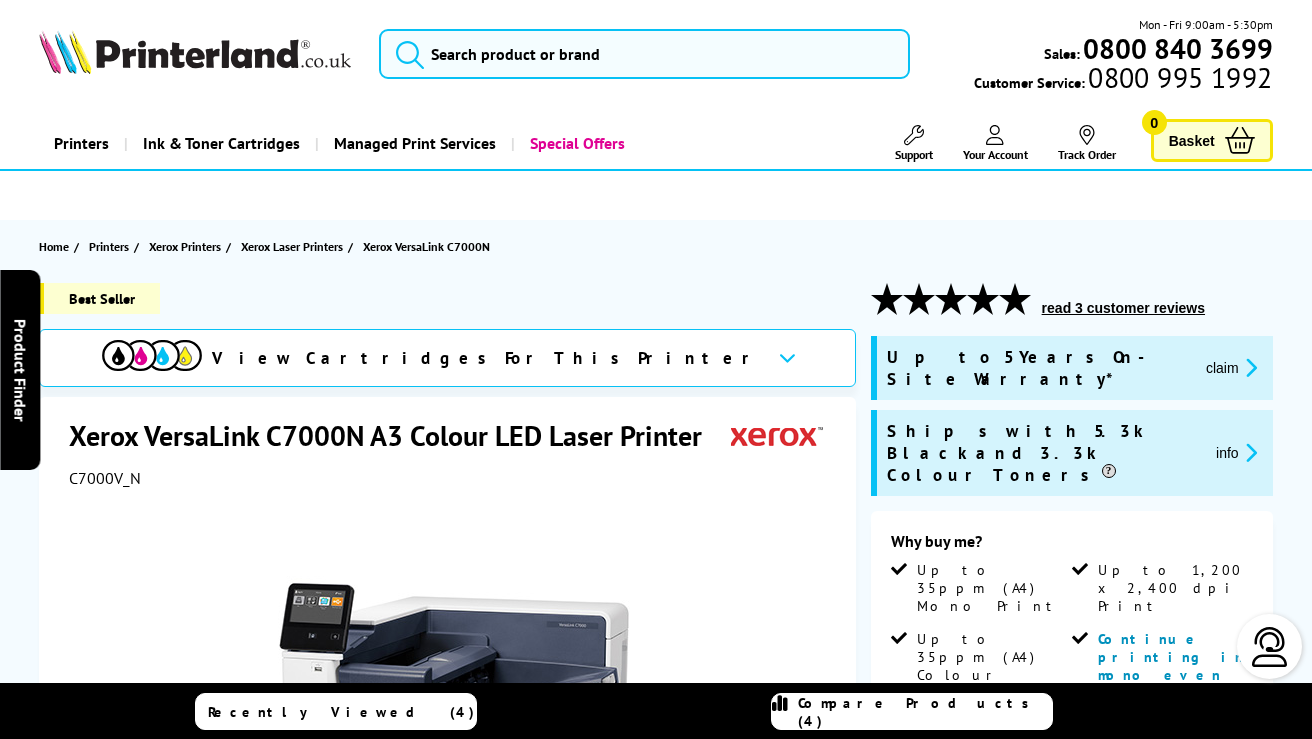 scroll, scrollTop: 0, scrollLeft: 0, axis: both 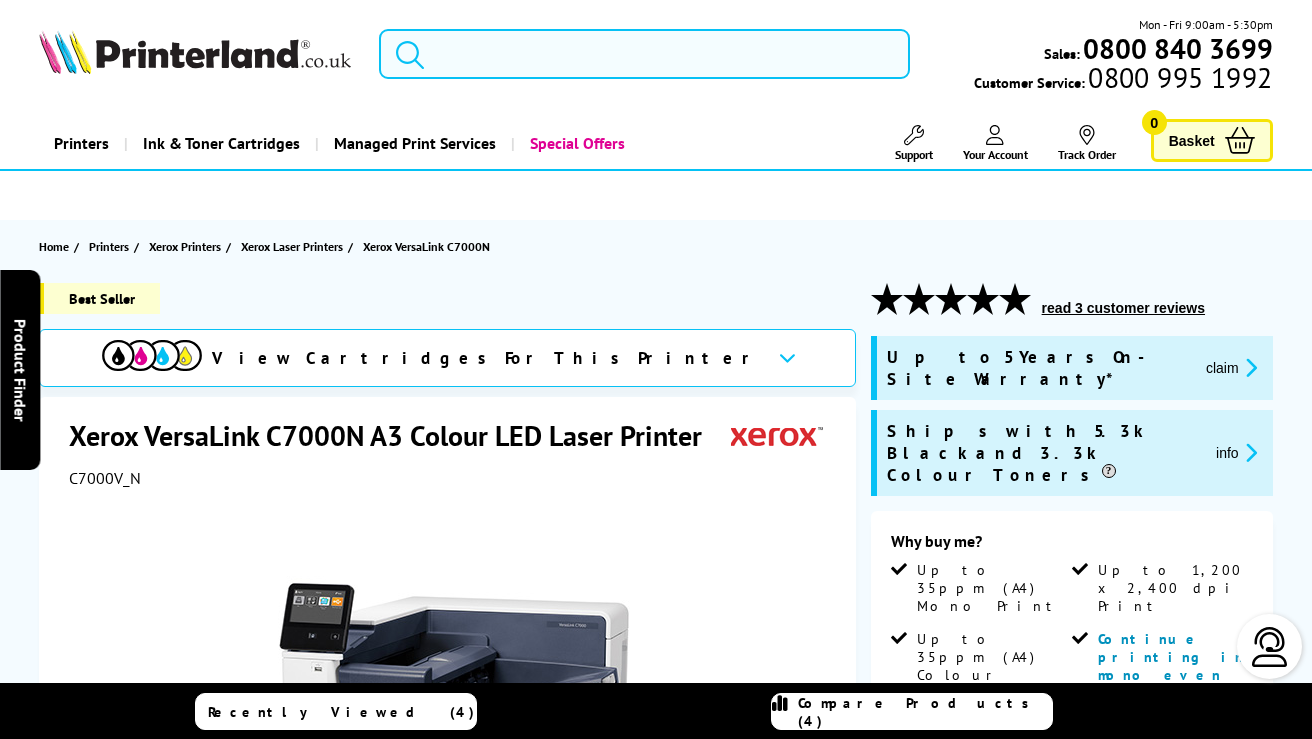 click at bounding box center [644, 54] 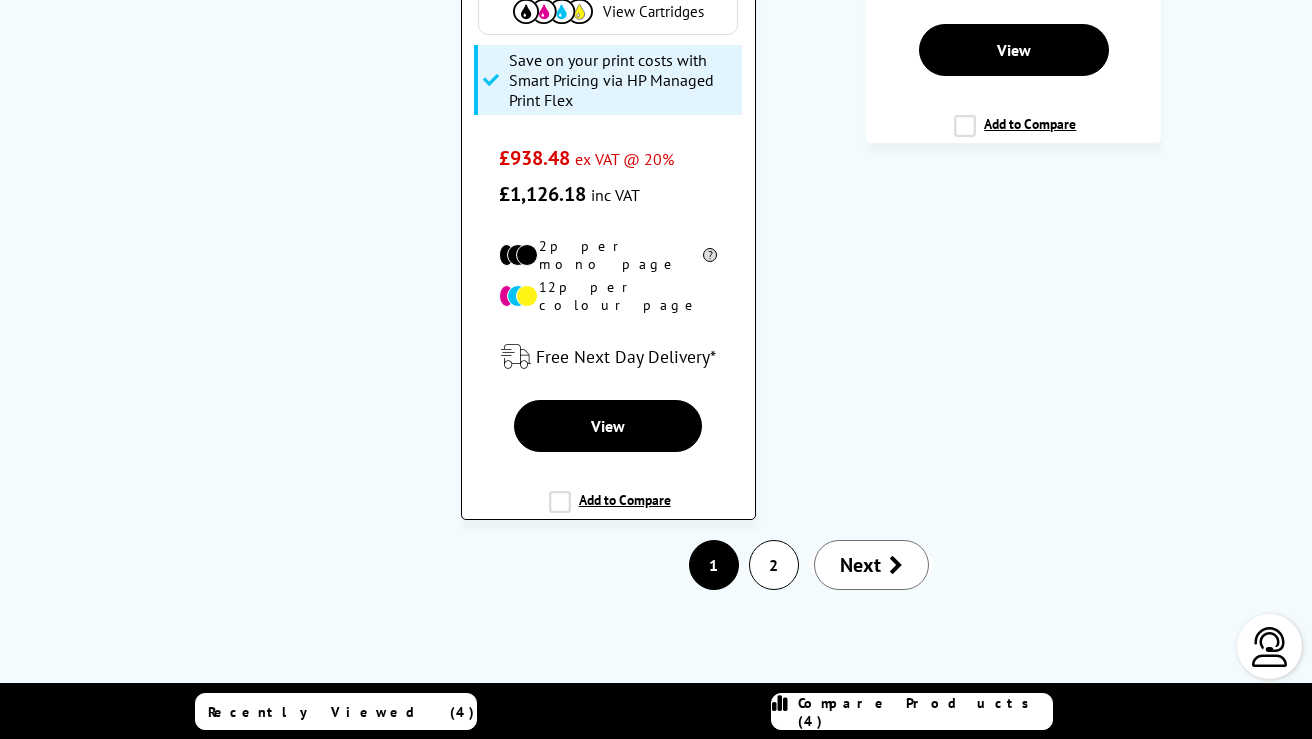 scroll, scrollTop: 5026, scrollLeft: 0, axis: vertical 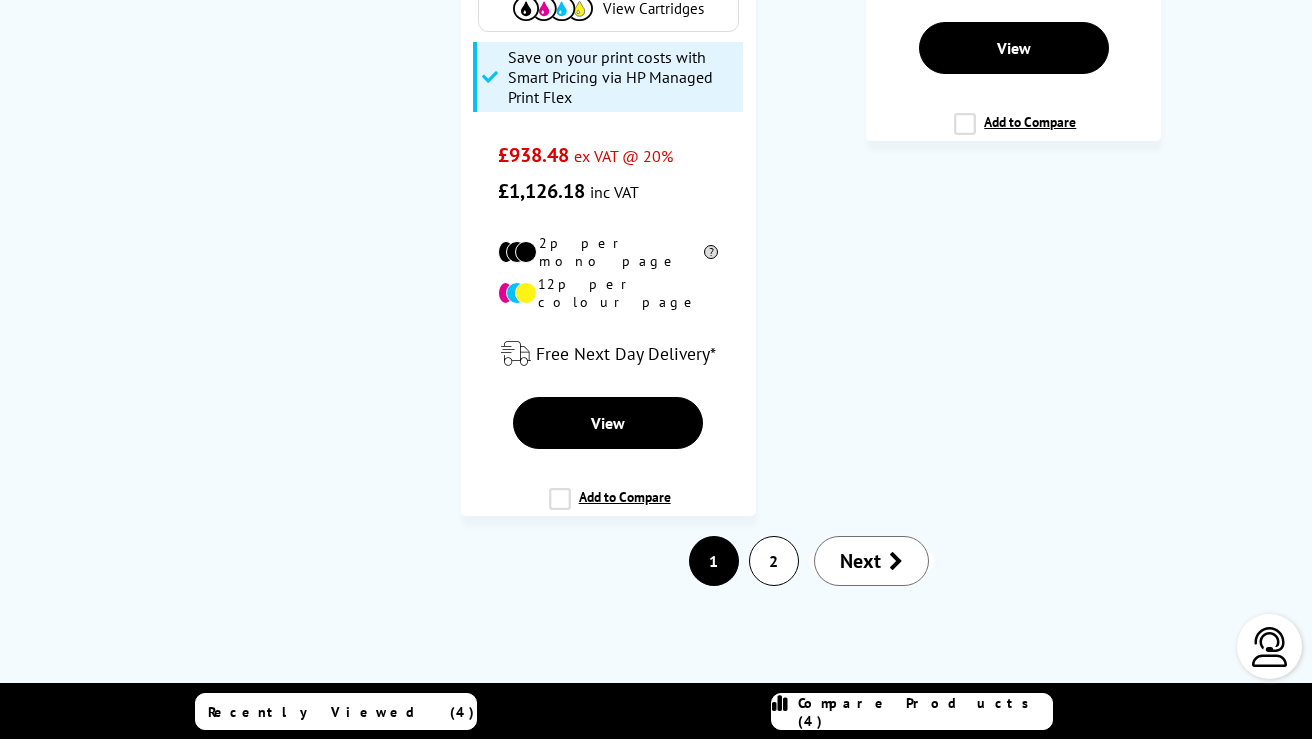 click on "Next" at bounding box center (860, 561) 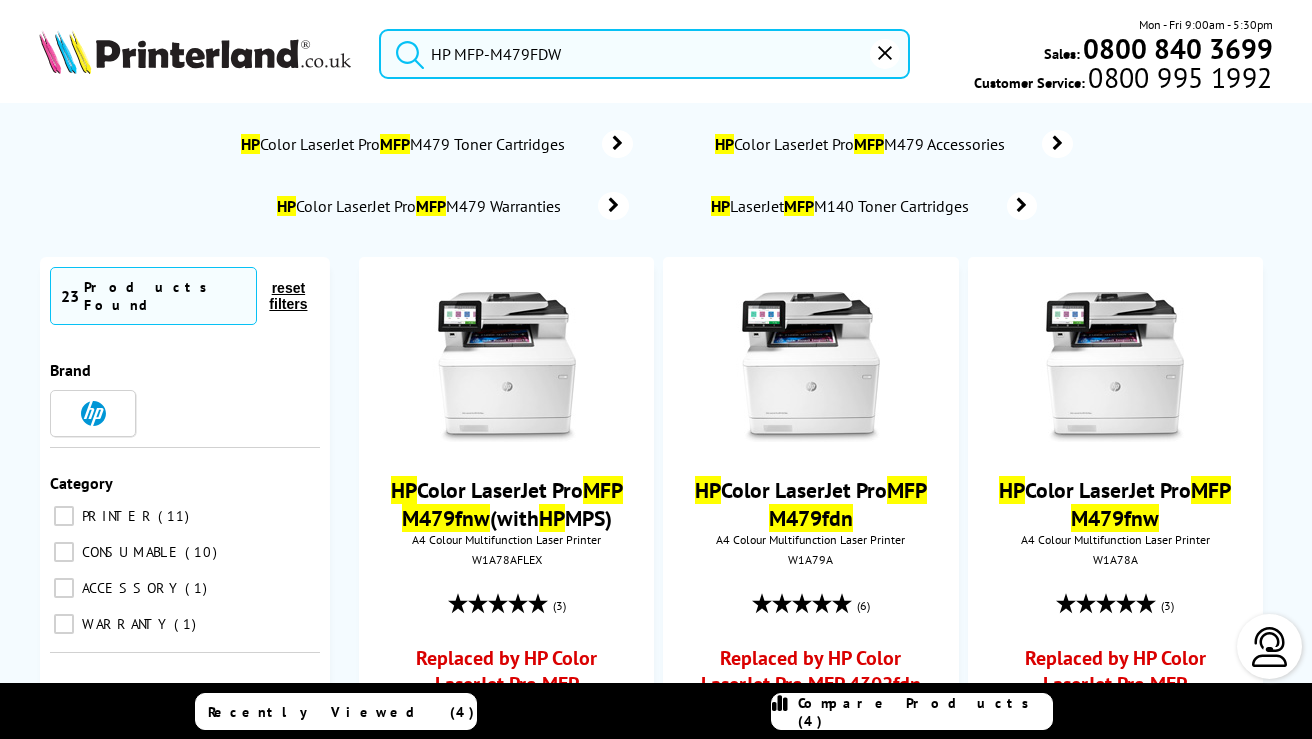 scroll, scrollTop: 0, scrollLeft: 0, axis: both 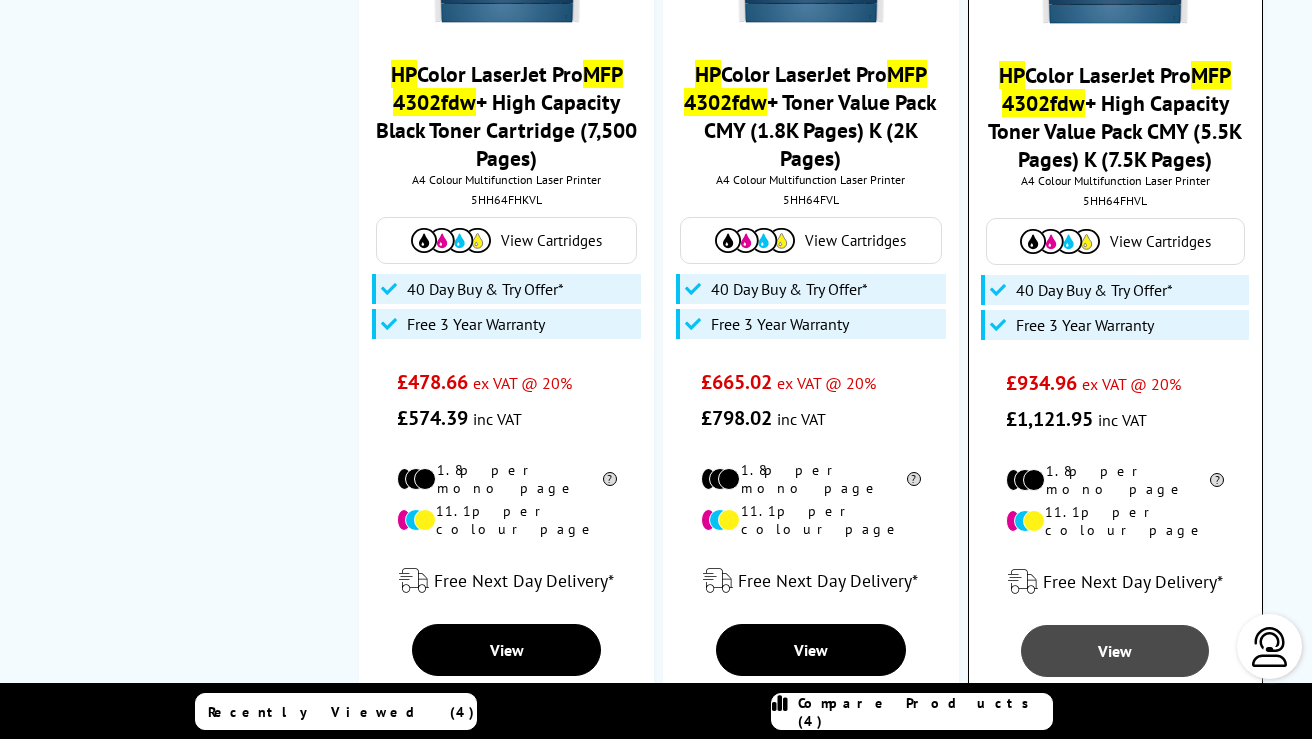 type on "HP MFP-M4302FDW" 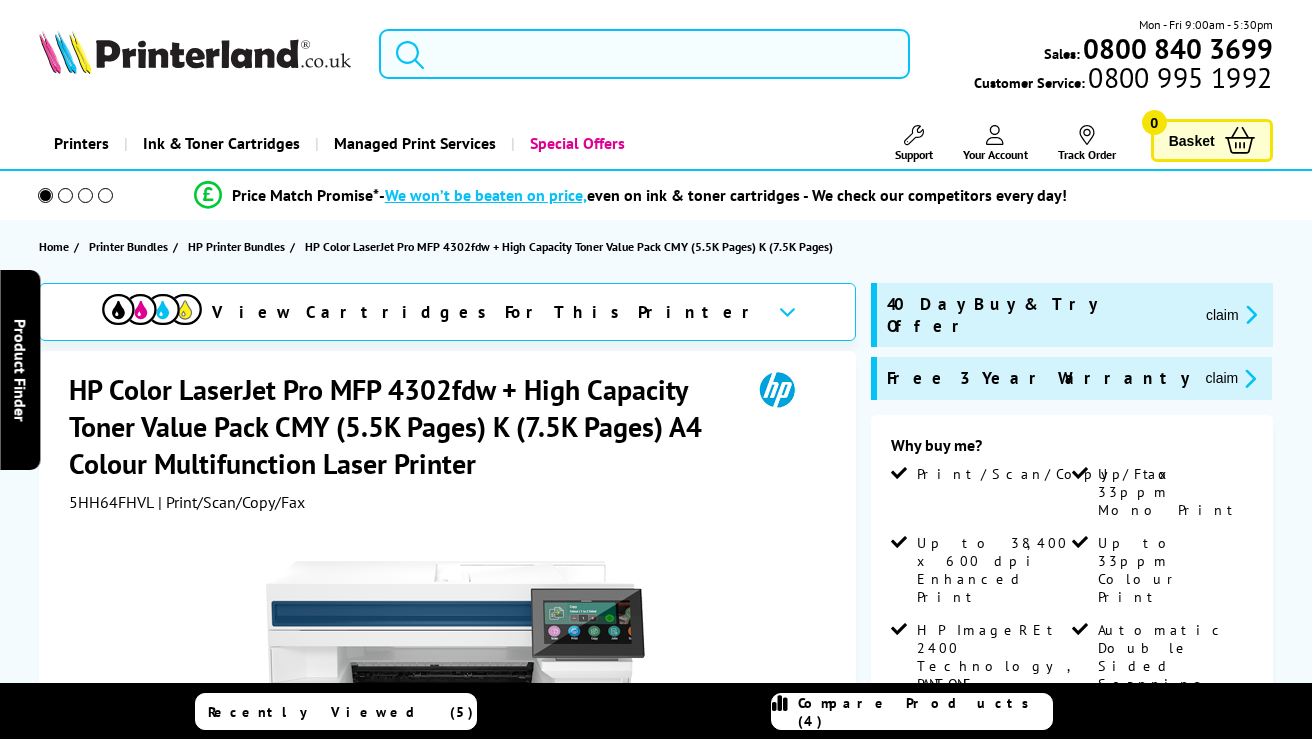 scroll, scrollTop: 0, scrollLeft: 0, axis: both 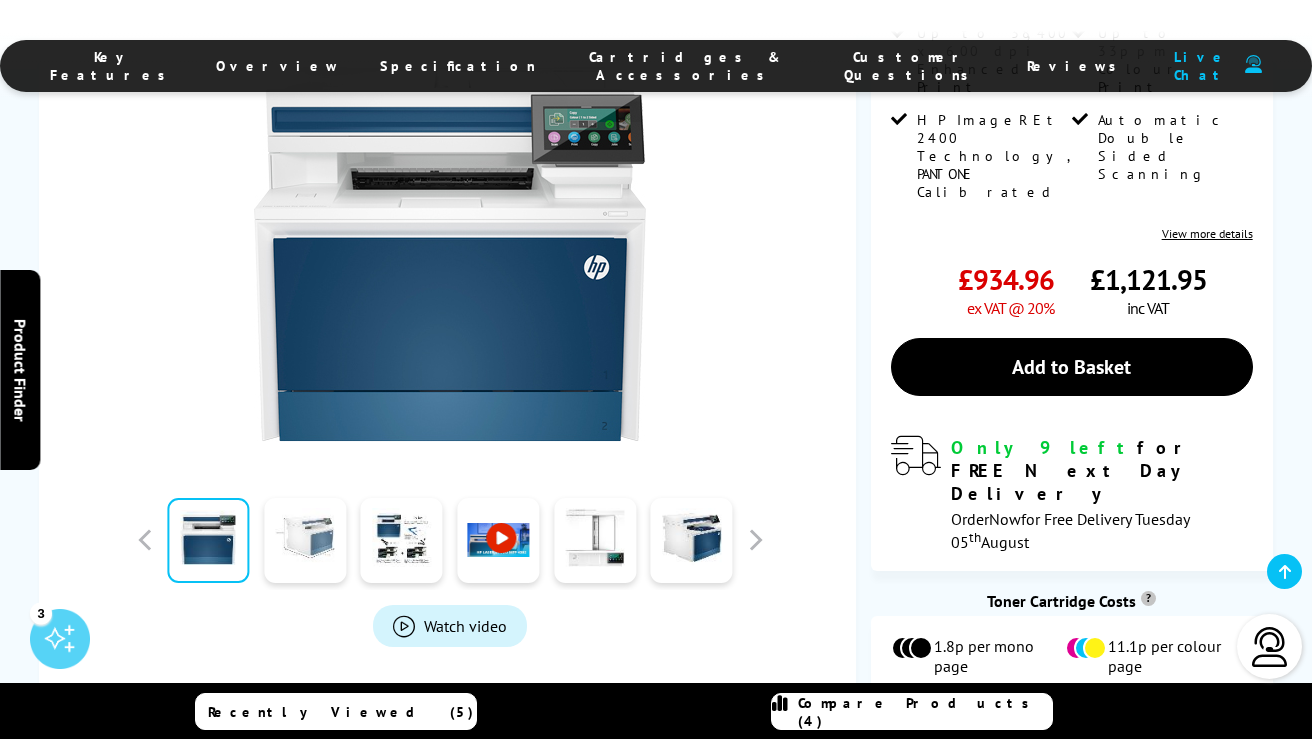click at bounding box center (305, 540) 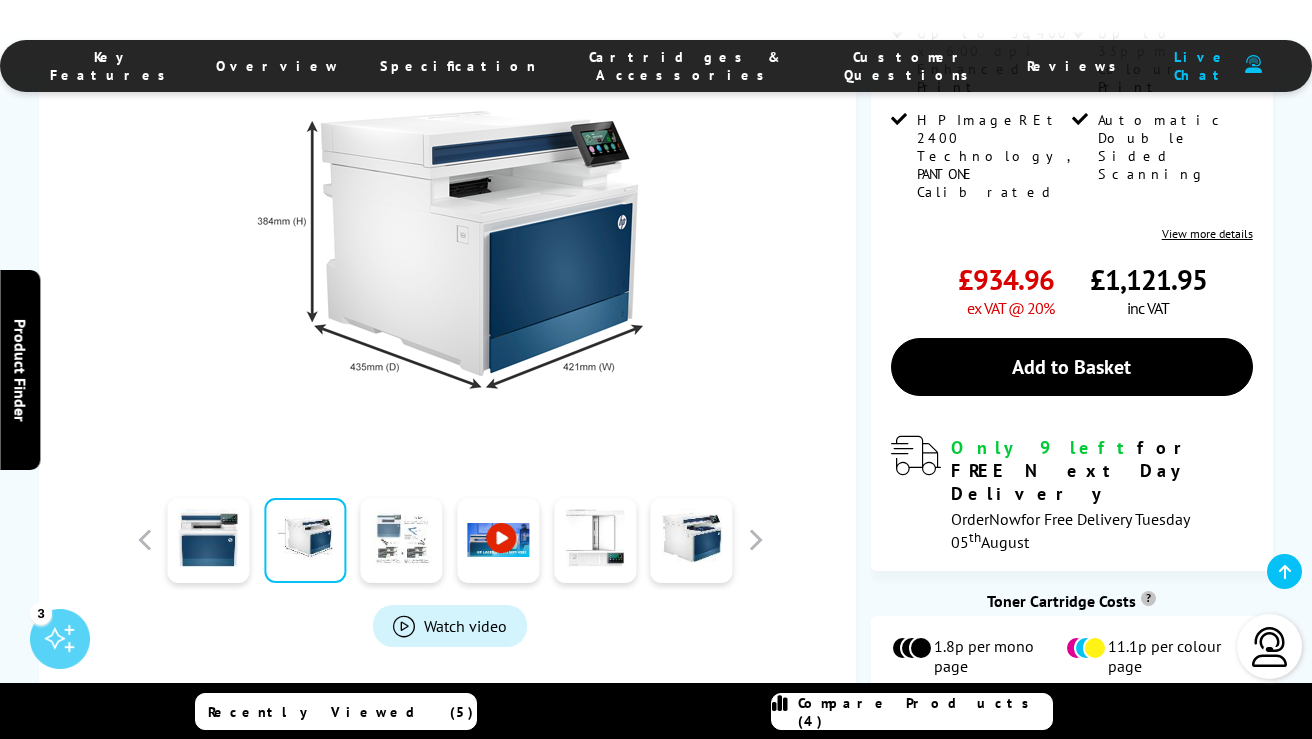 click at bounding box center (402, 540) 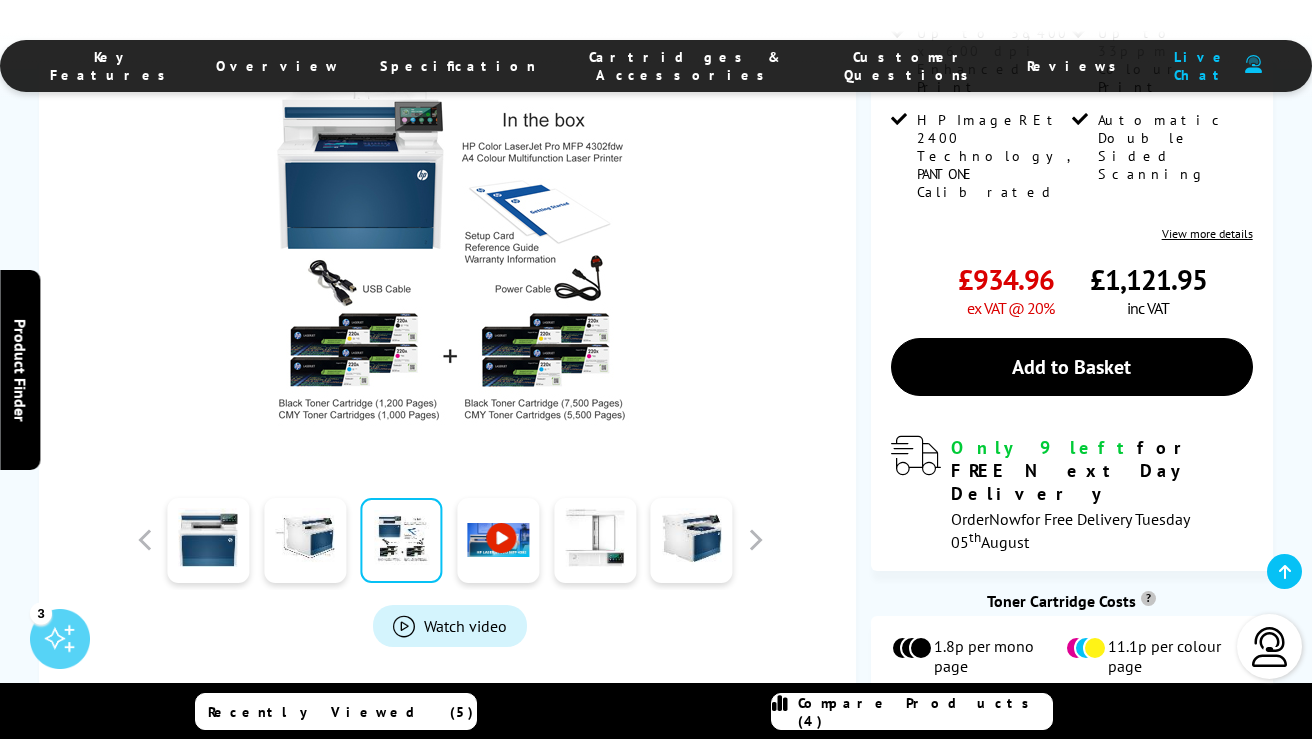 click at bounding box center [595, 540] 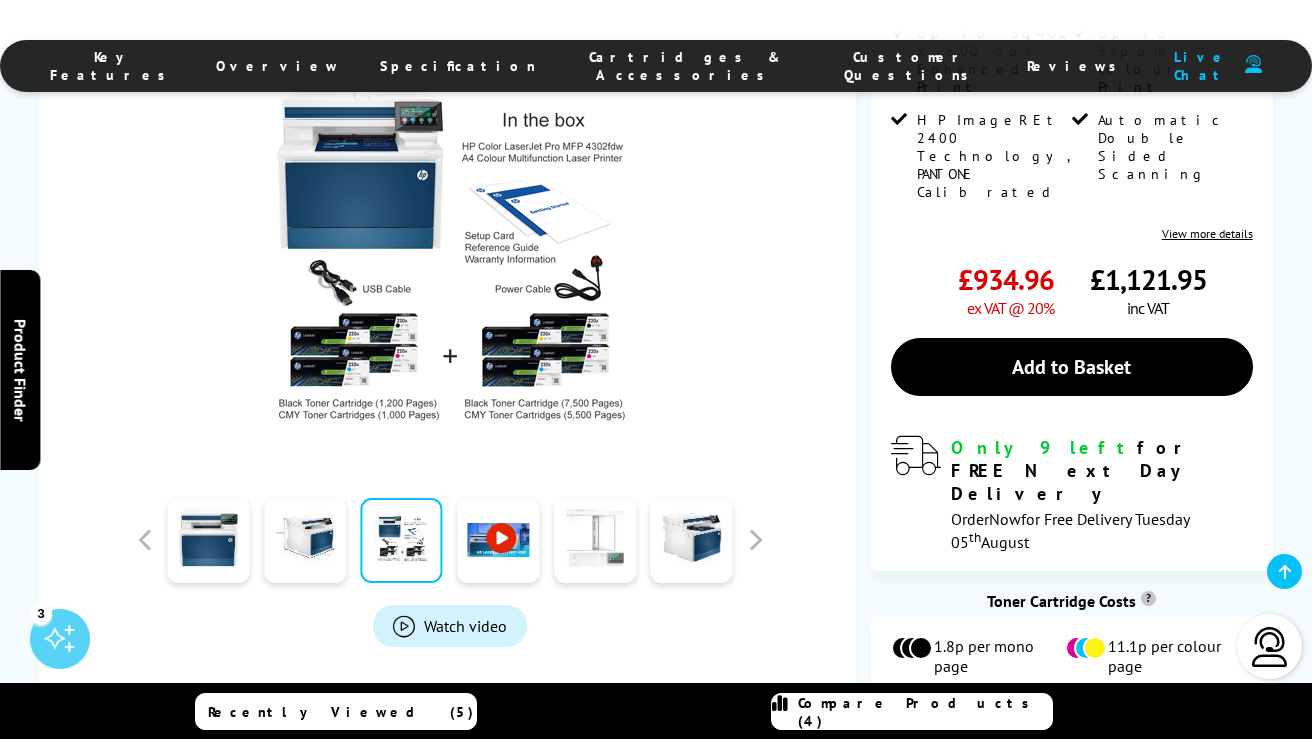 click at bounding box center [595, 540] 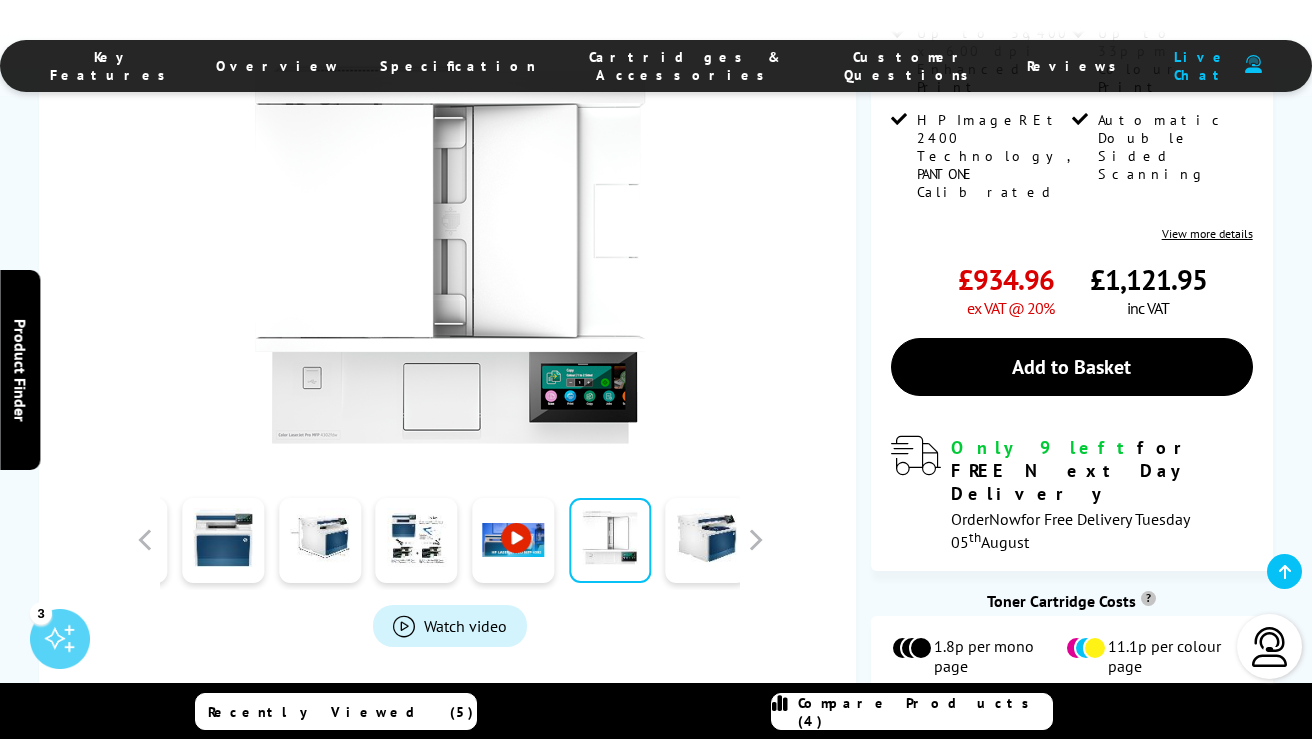 scroll, scrollTop: 526, scrollLeft: 0, axis: vertical 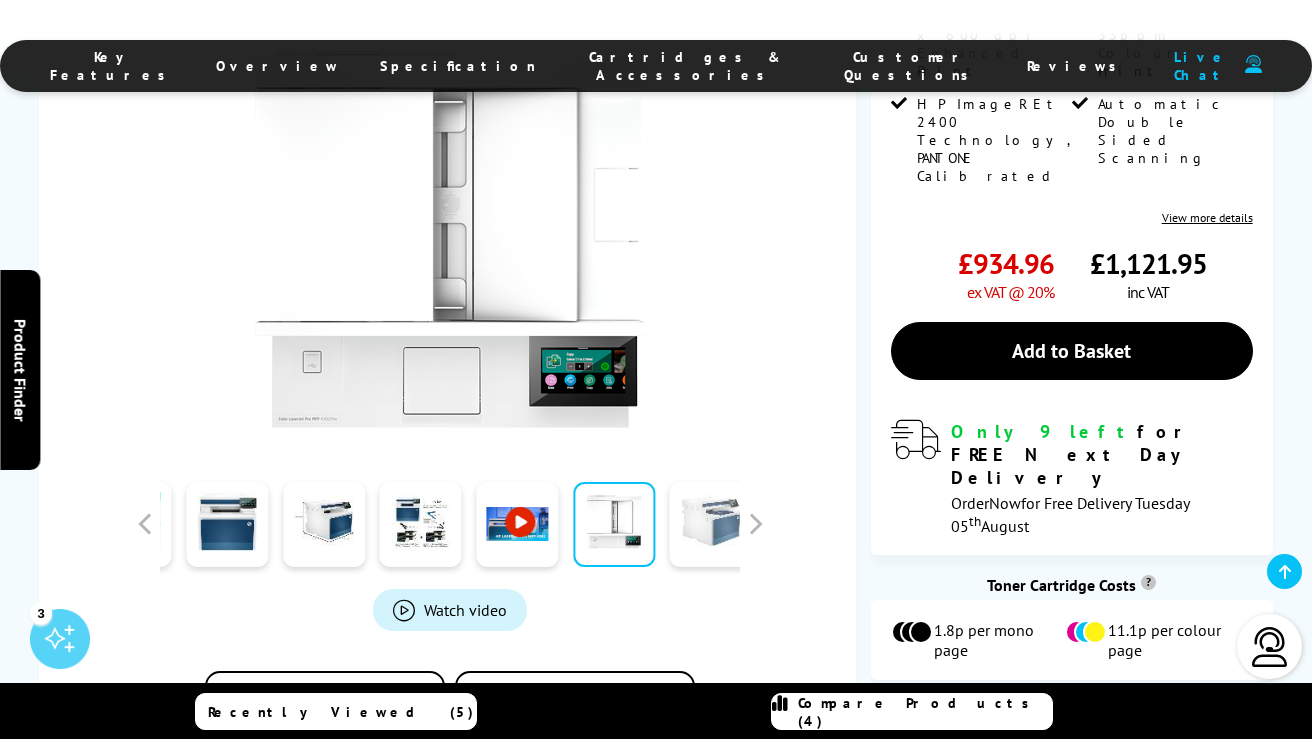 click at bounding box center (711, 524) 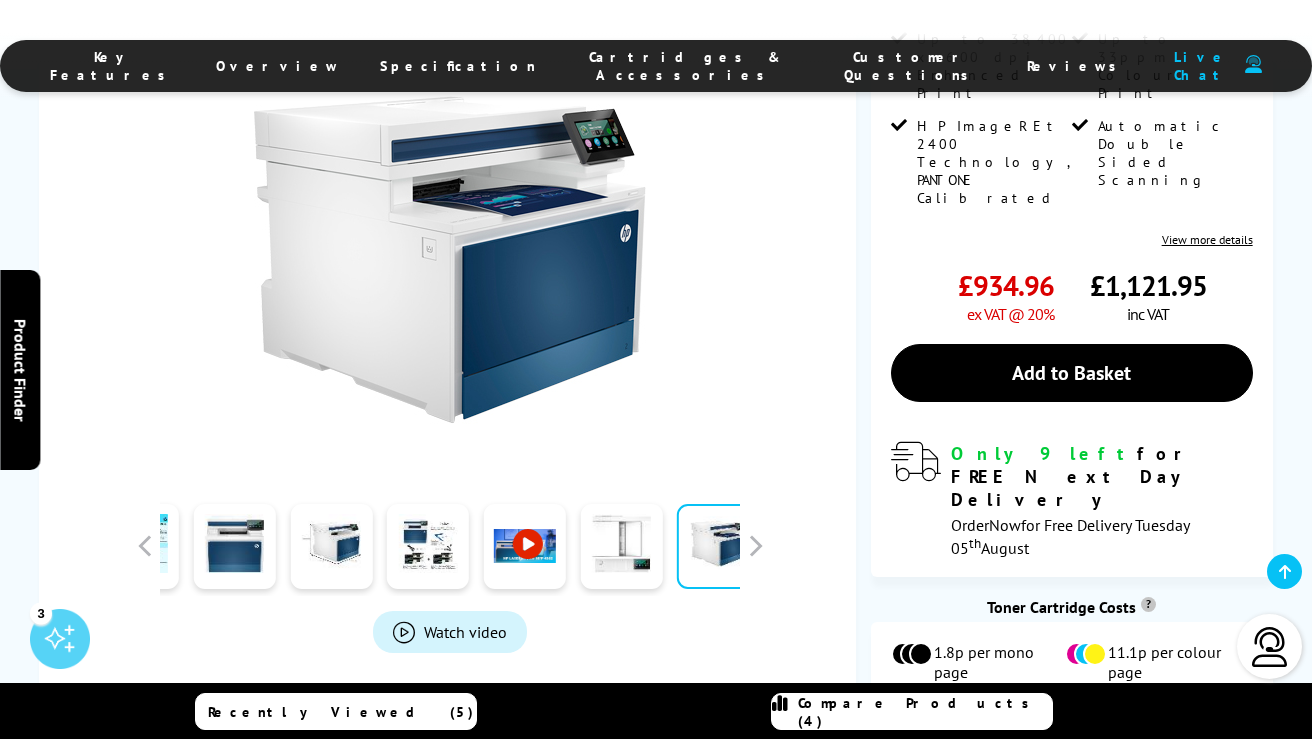 scroll, scrollTop: 523, scrollLeft: 0, axis: vertical 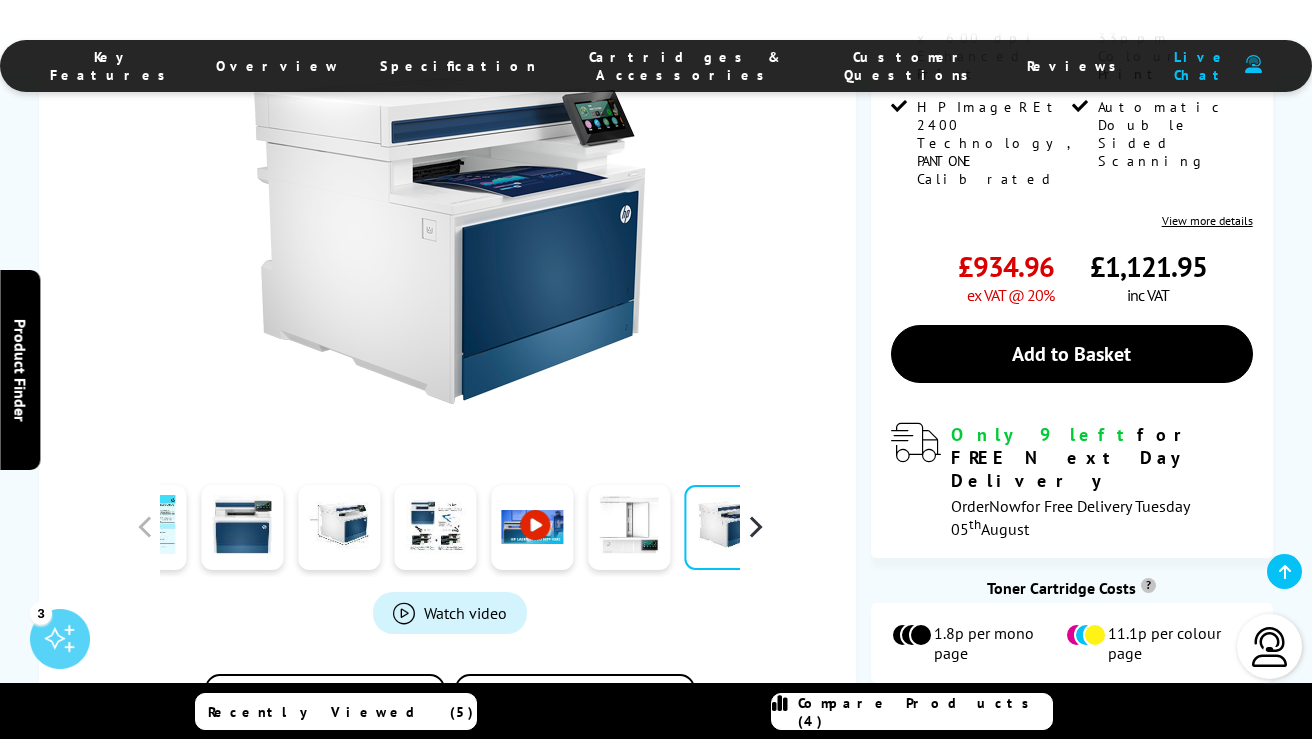 click at bounding box center [755, 527] 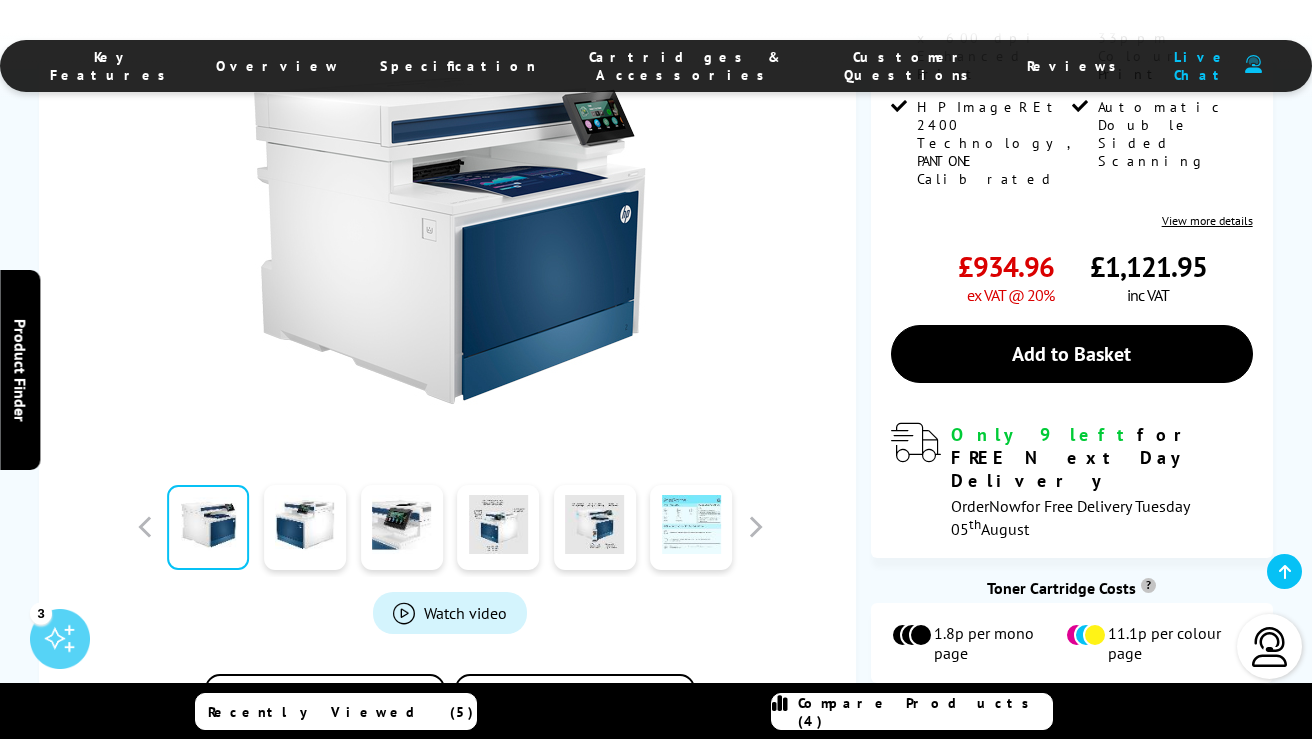 click at bounding box center [692, 527] 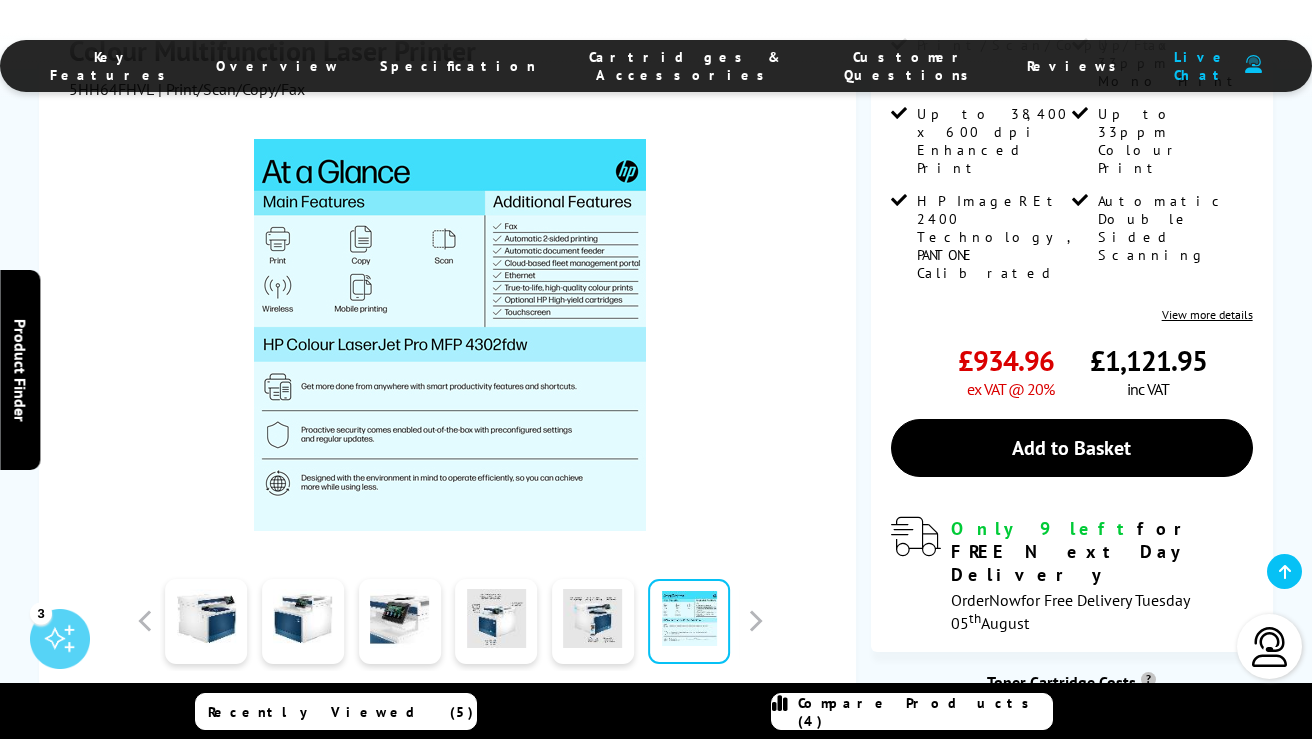 scroll, scrollTop: 429, scrollLeft: 0, axis: vertical 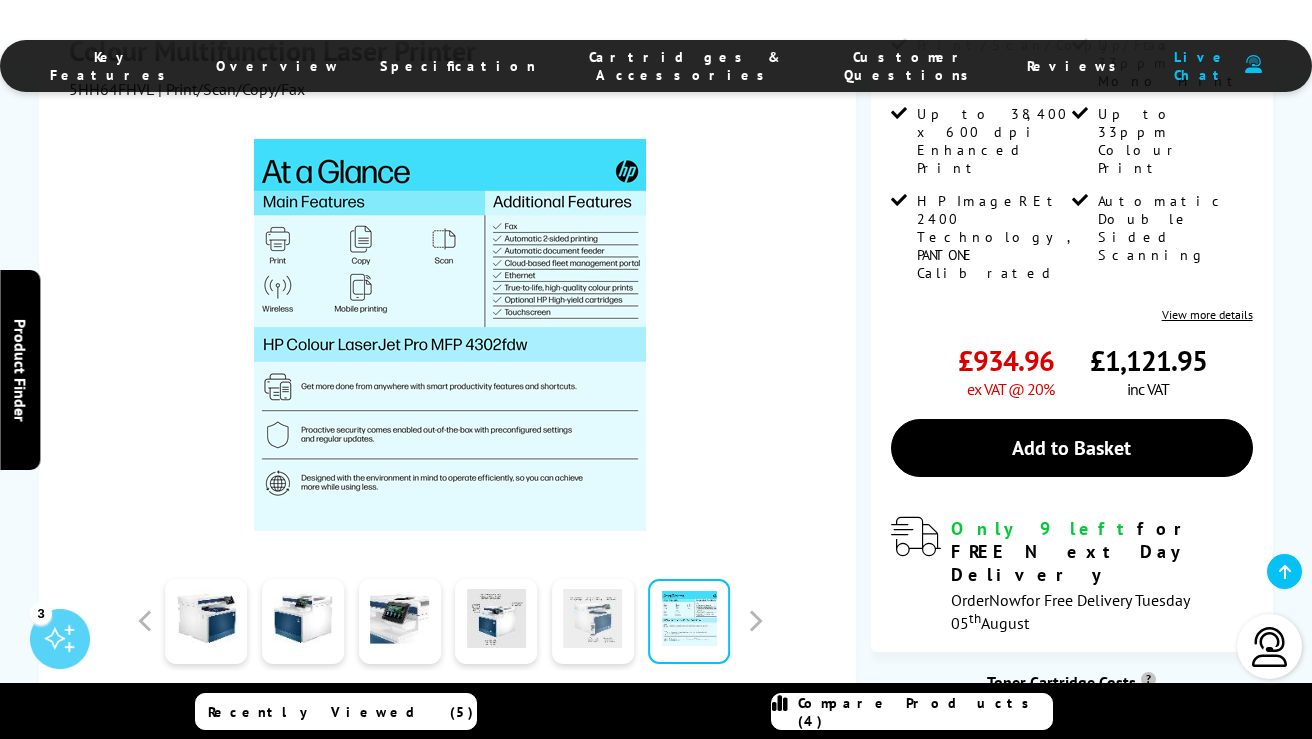 click at bounding box center [593, 621] 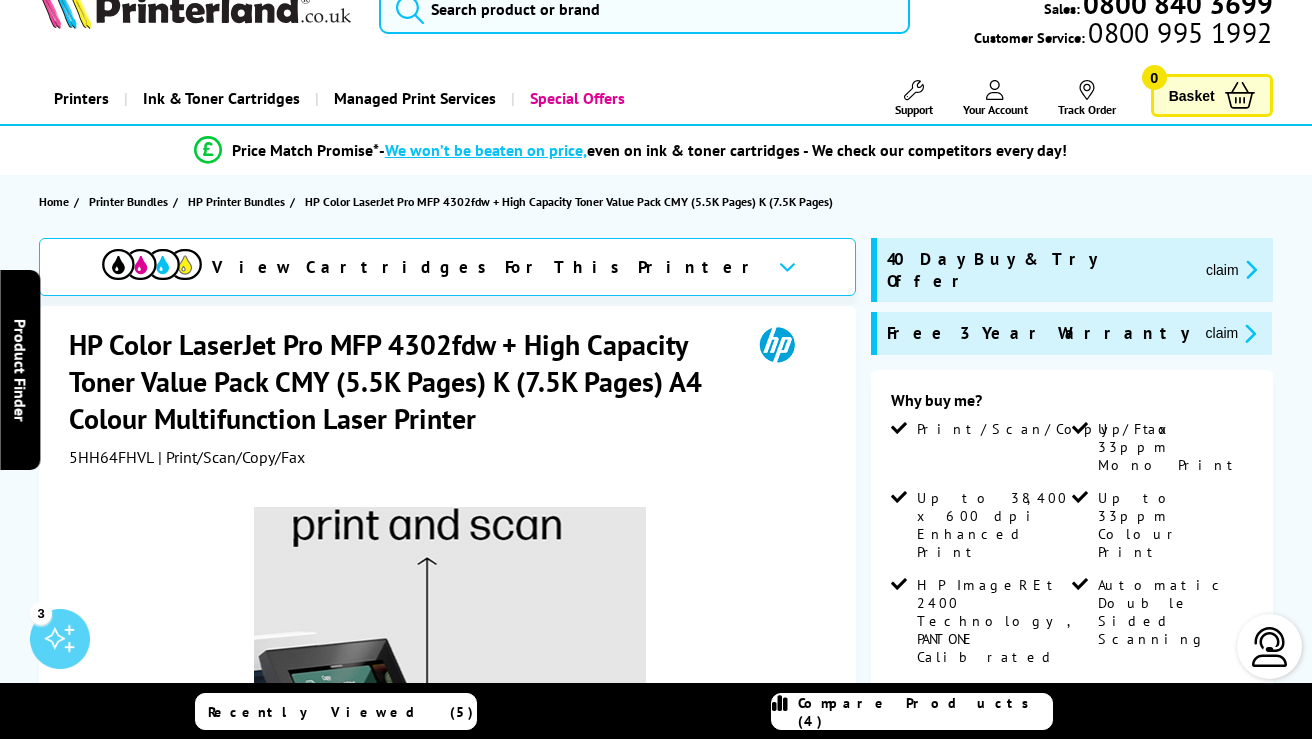scroll, scrollTop: 35, scrollLeft: 0, axis: vertical 